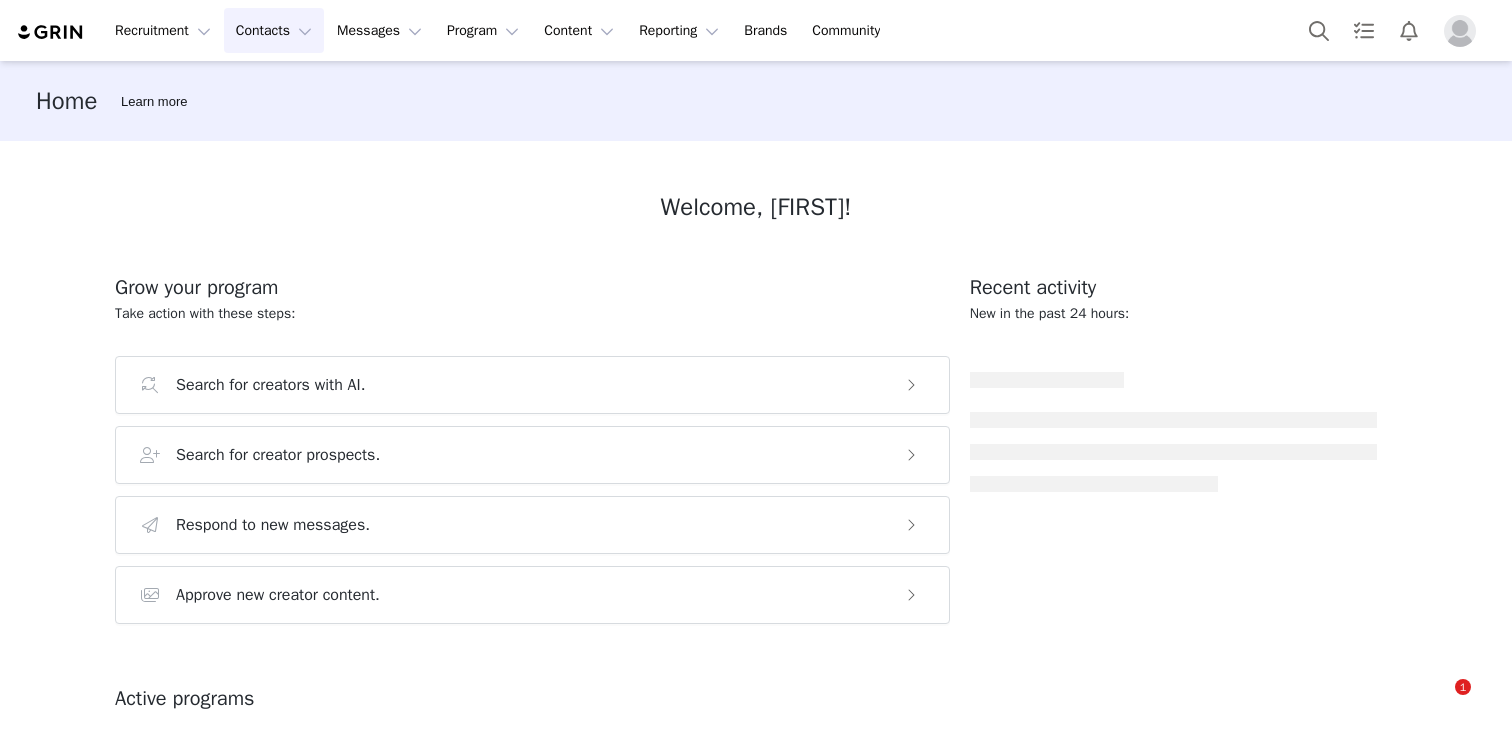 scroll, scrollTop: 0, scrollLeft: 0, axis: both 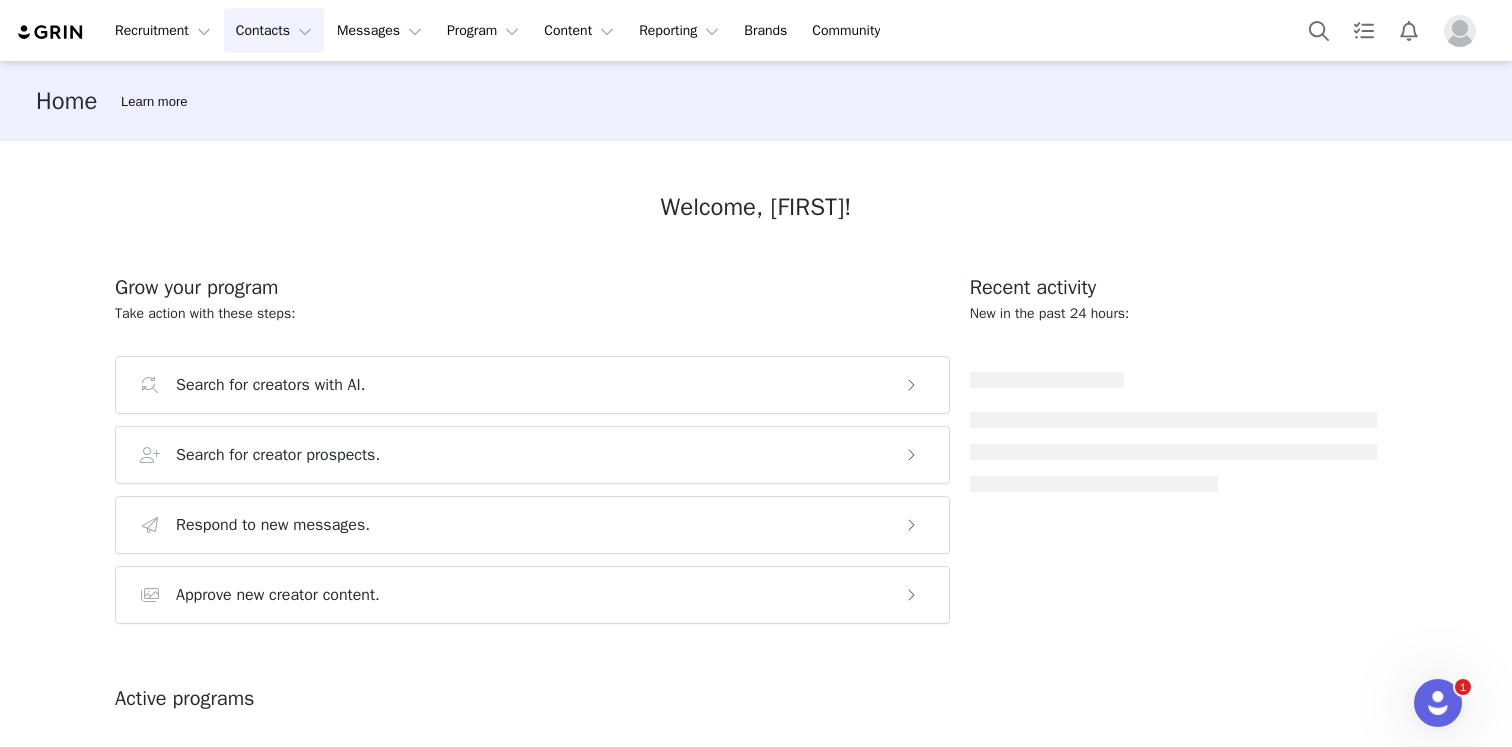click on "Contacts Contacts" at bounding box center [274, 30] 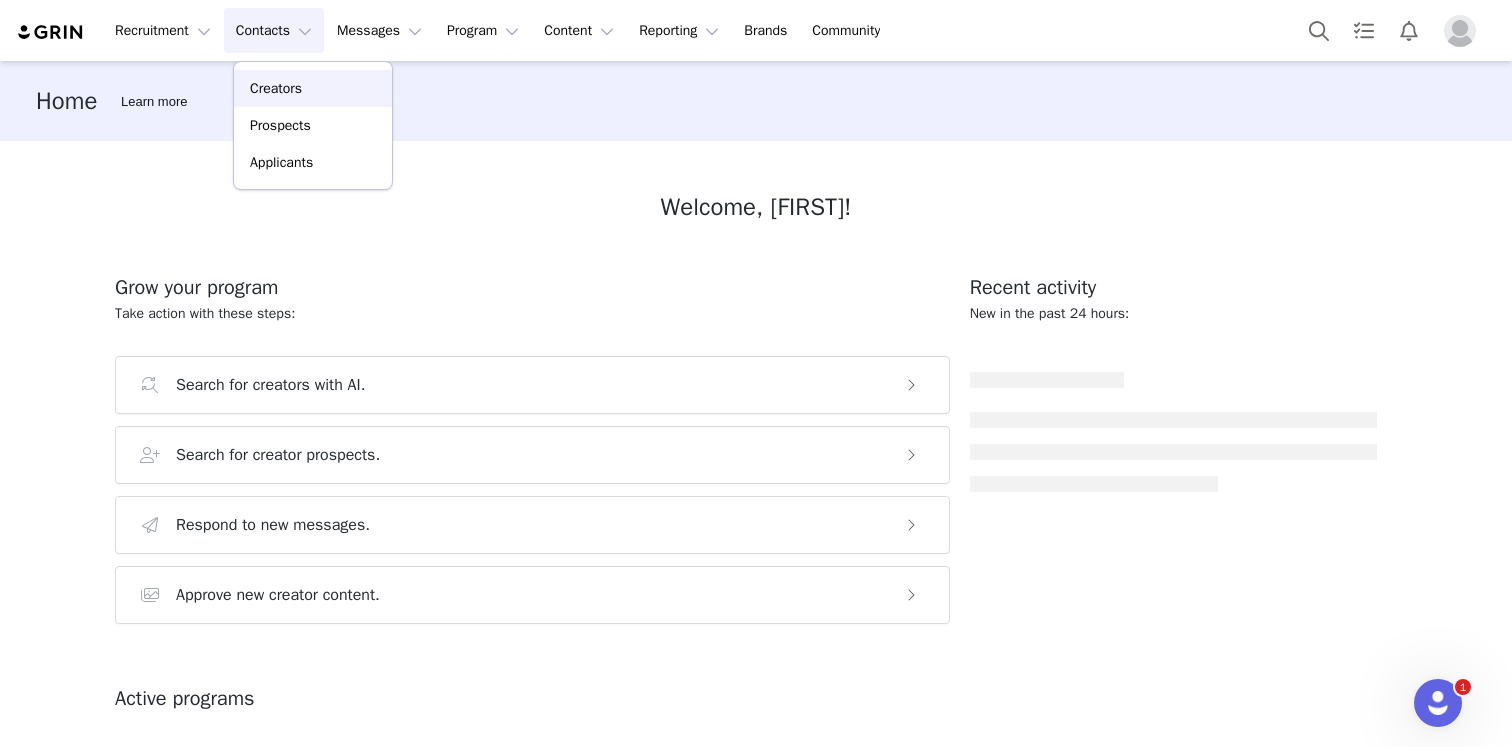 click on "Creators" at bounding box center [313, 88] 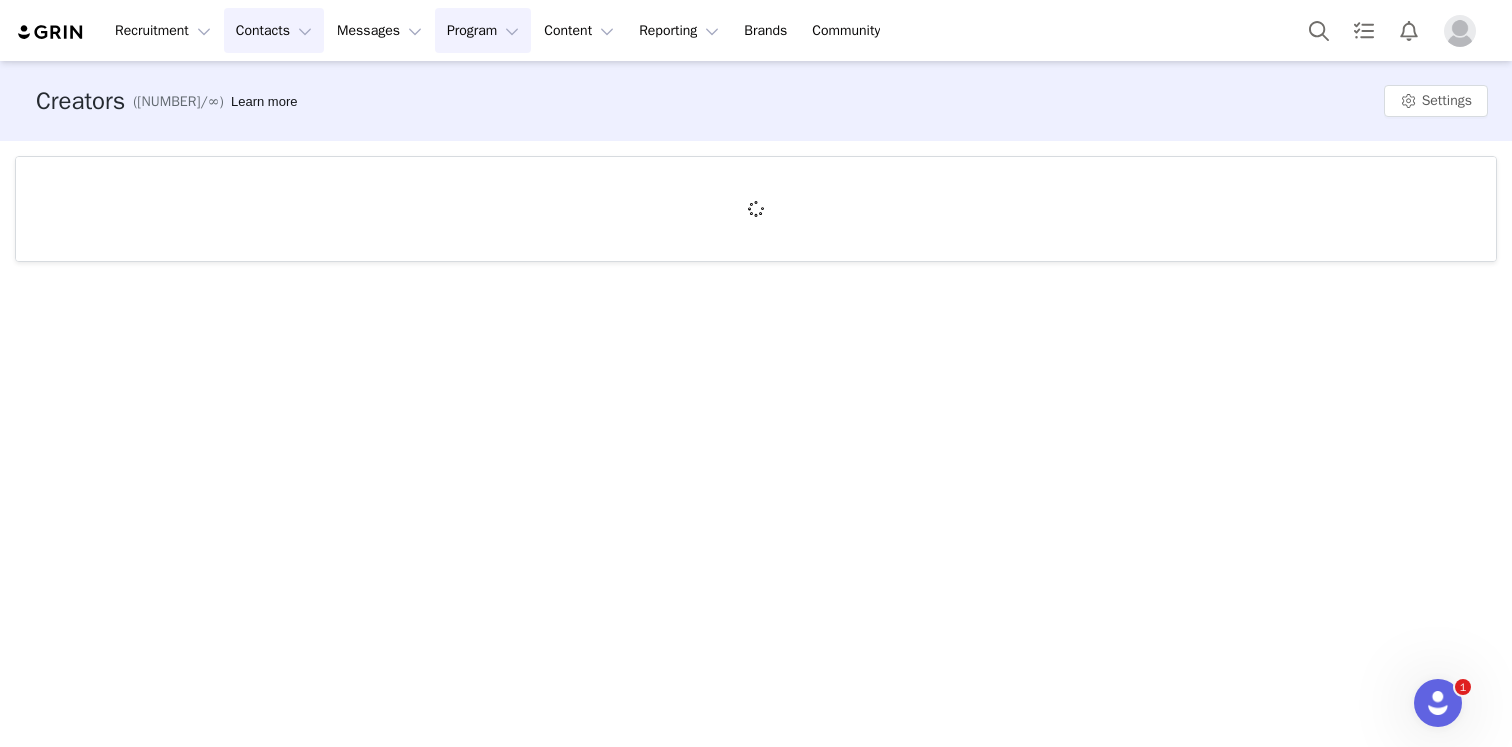 click on "Program Program" at bounding box center (483, 30) 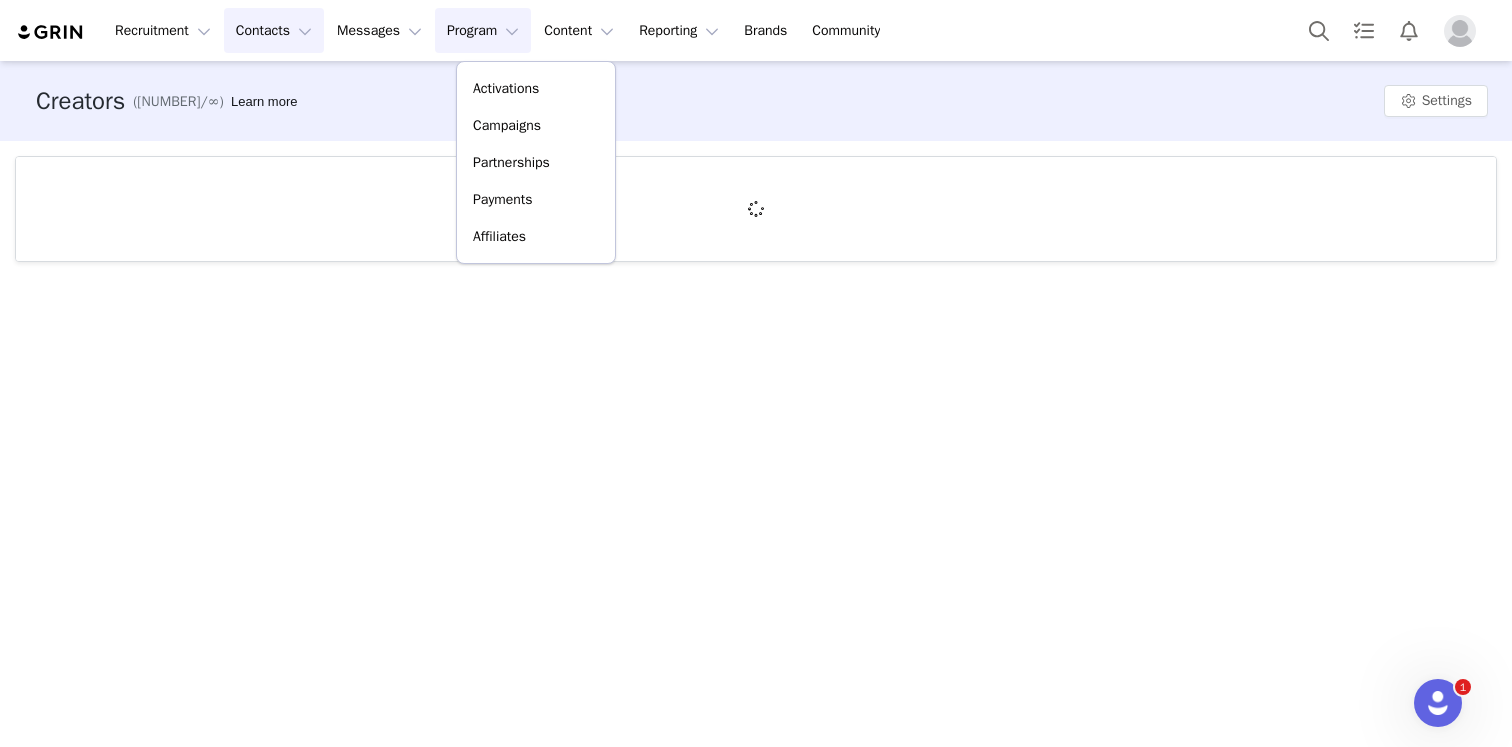 click on "Creators  ([NUMBER]/∞)          Learn more Settings" at bounding box center (756, 101) 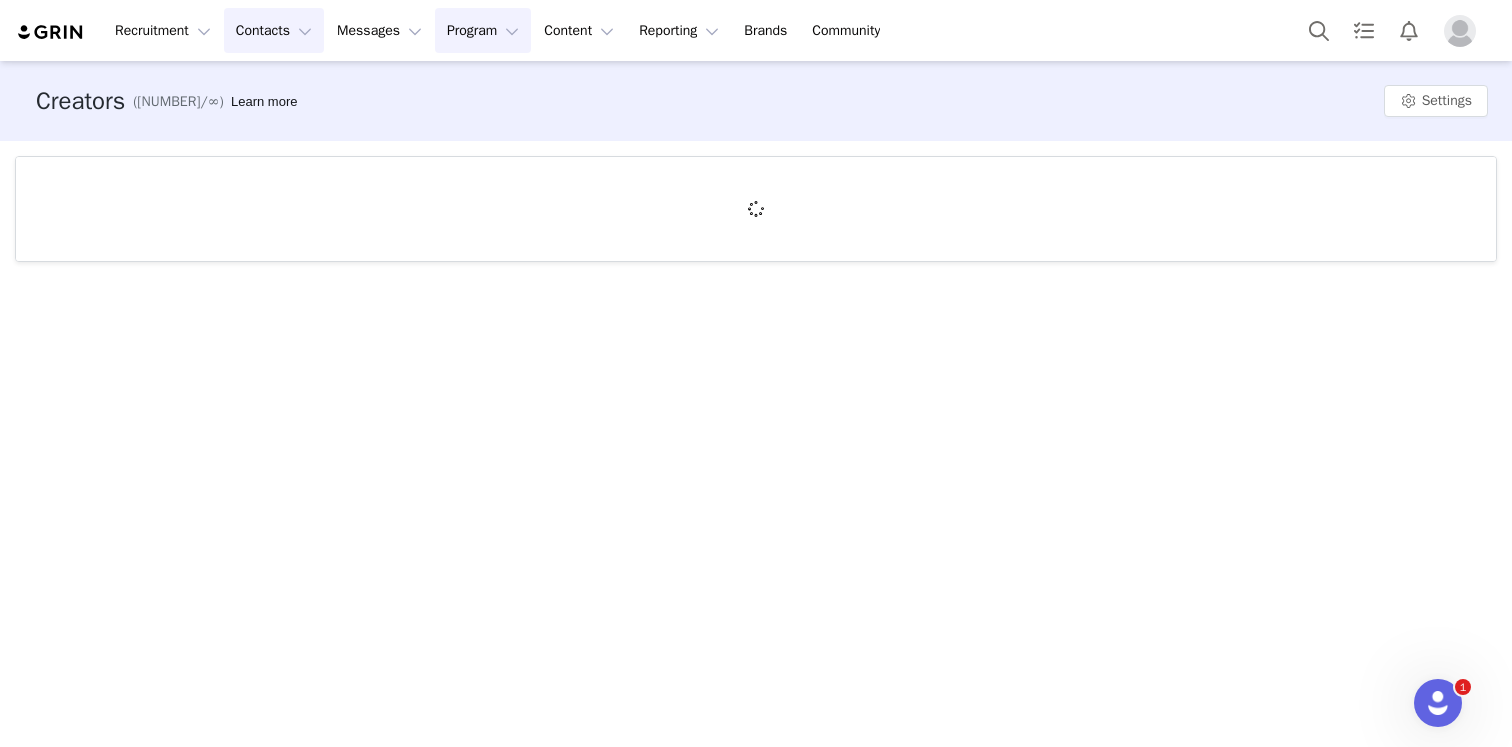 click on "Program Program" at bounding box center [483, 30] 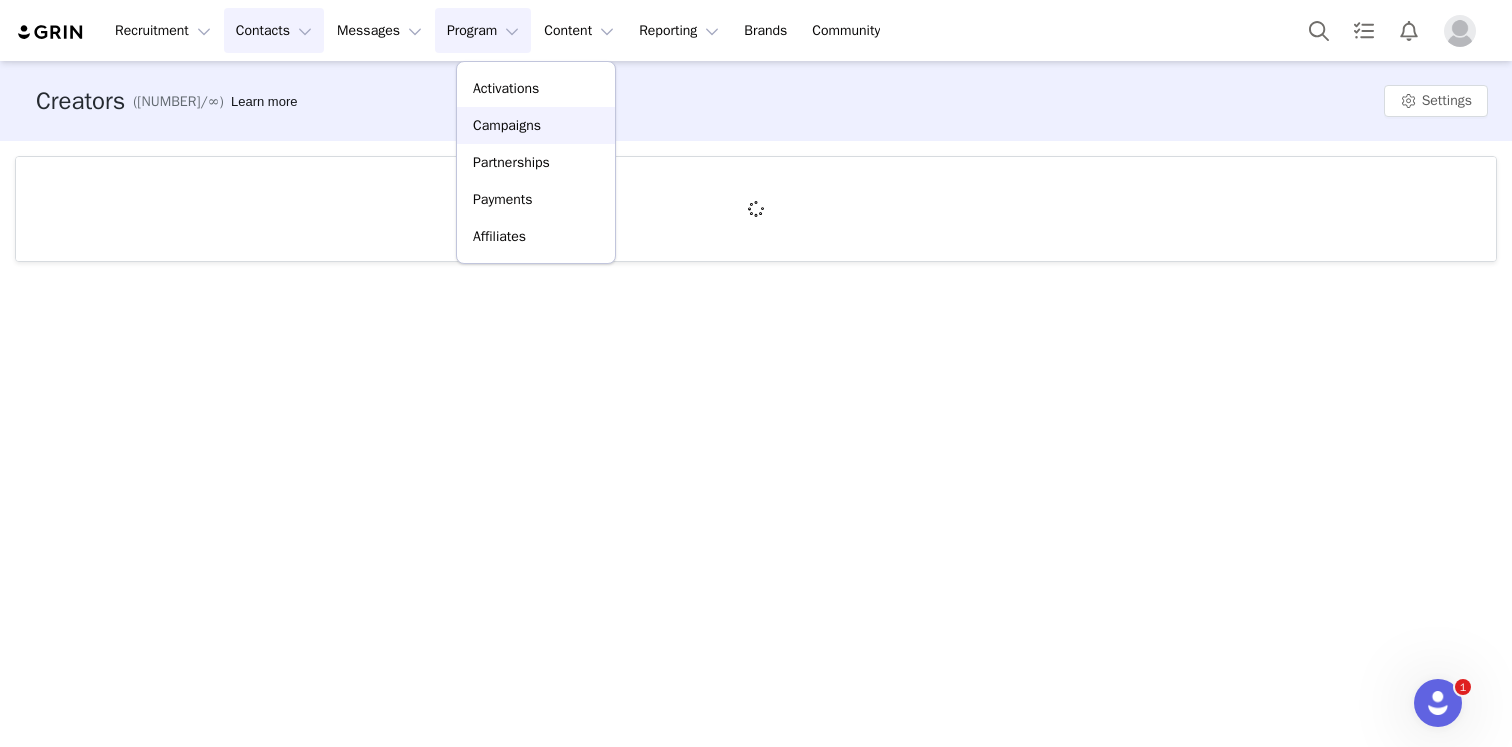 click on "Campaigns" at bounding box center [536, 125] 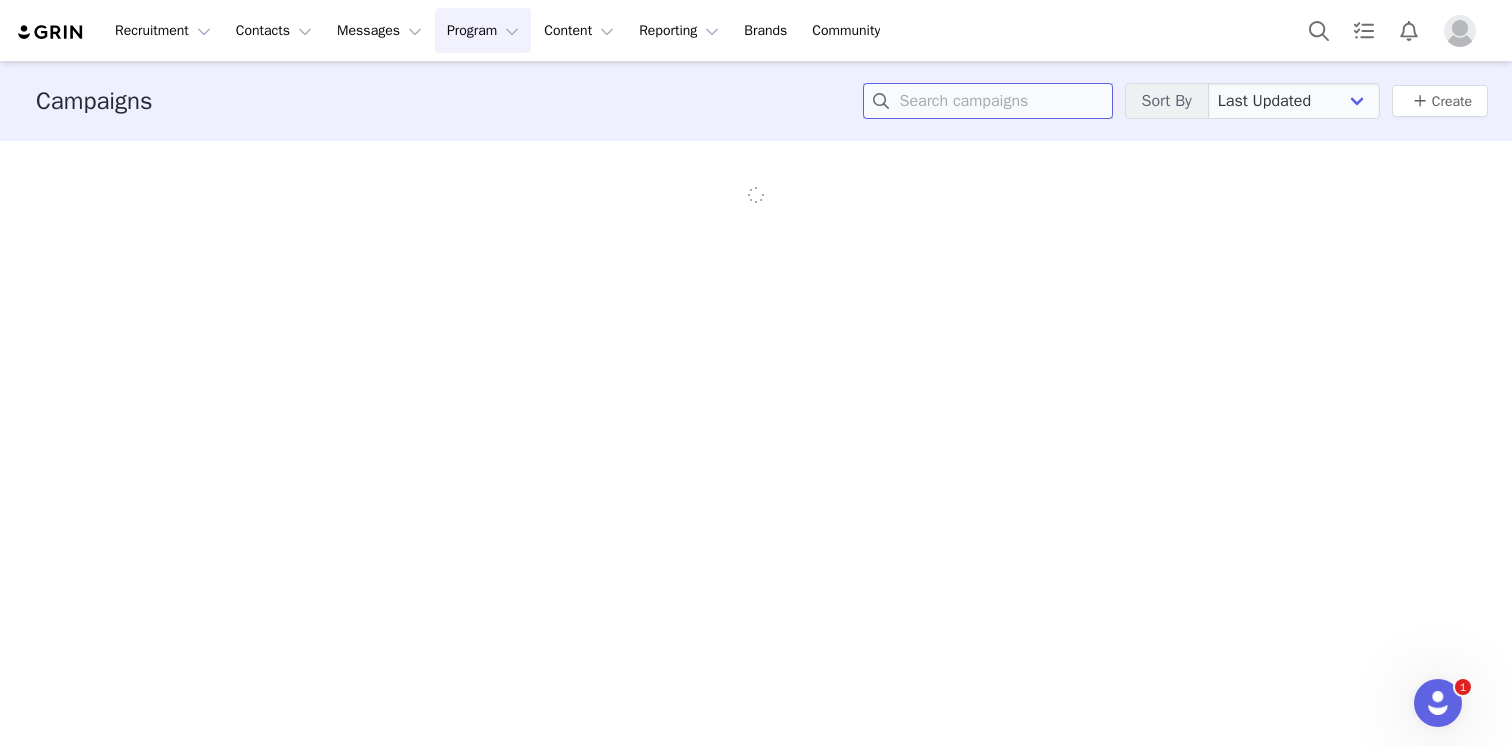 click at bounding box center (988, 101) 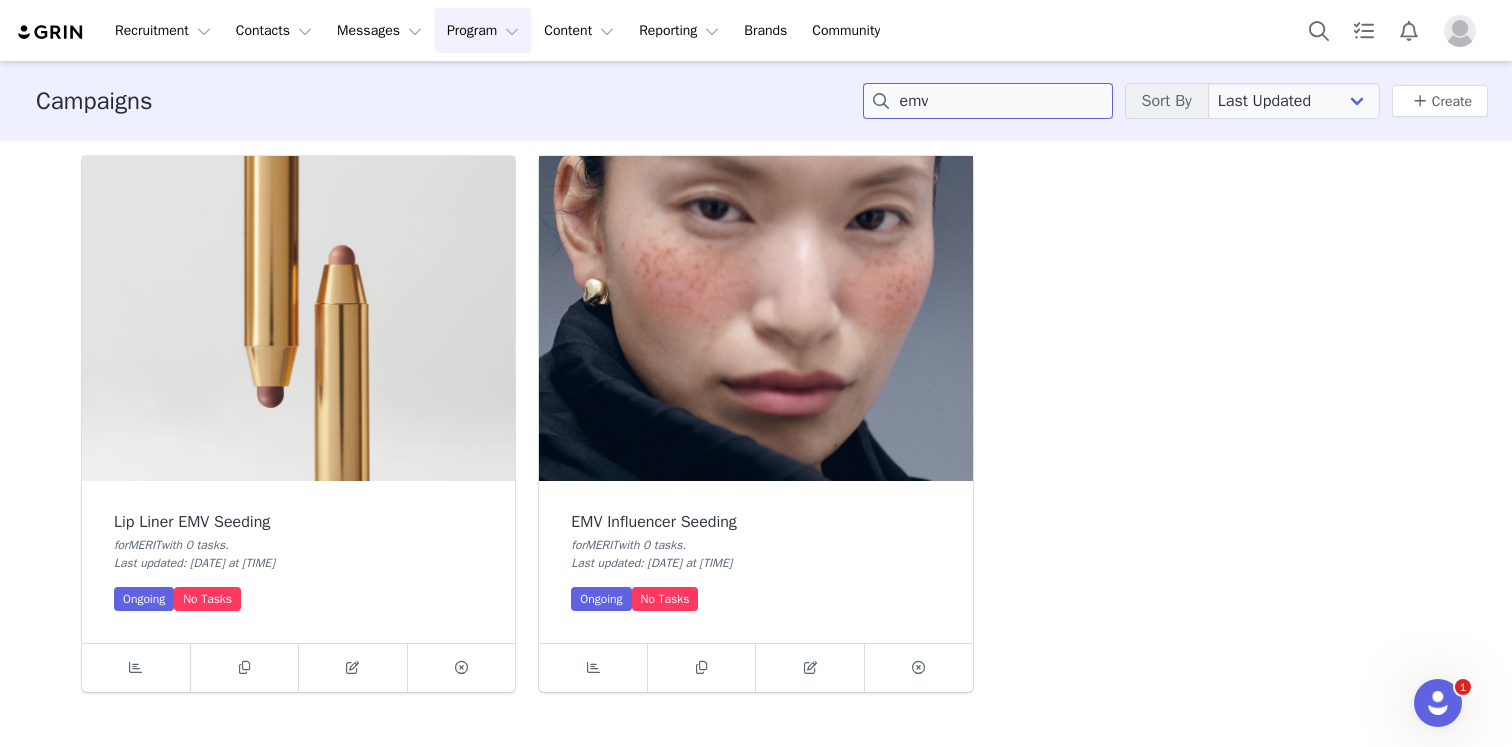 type on "emv" 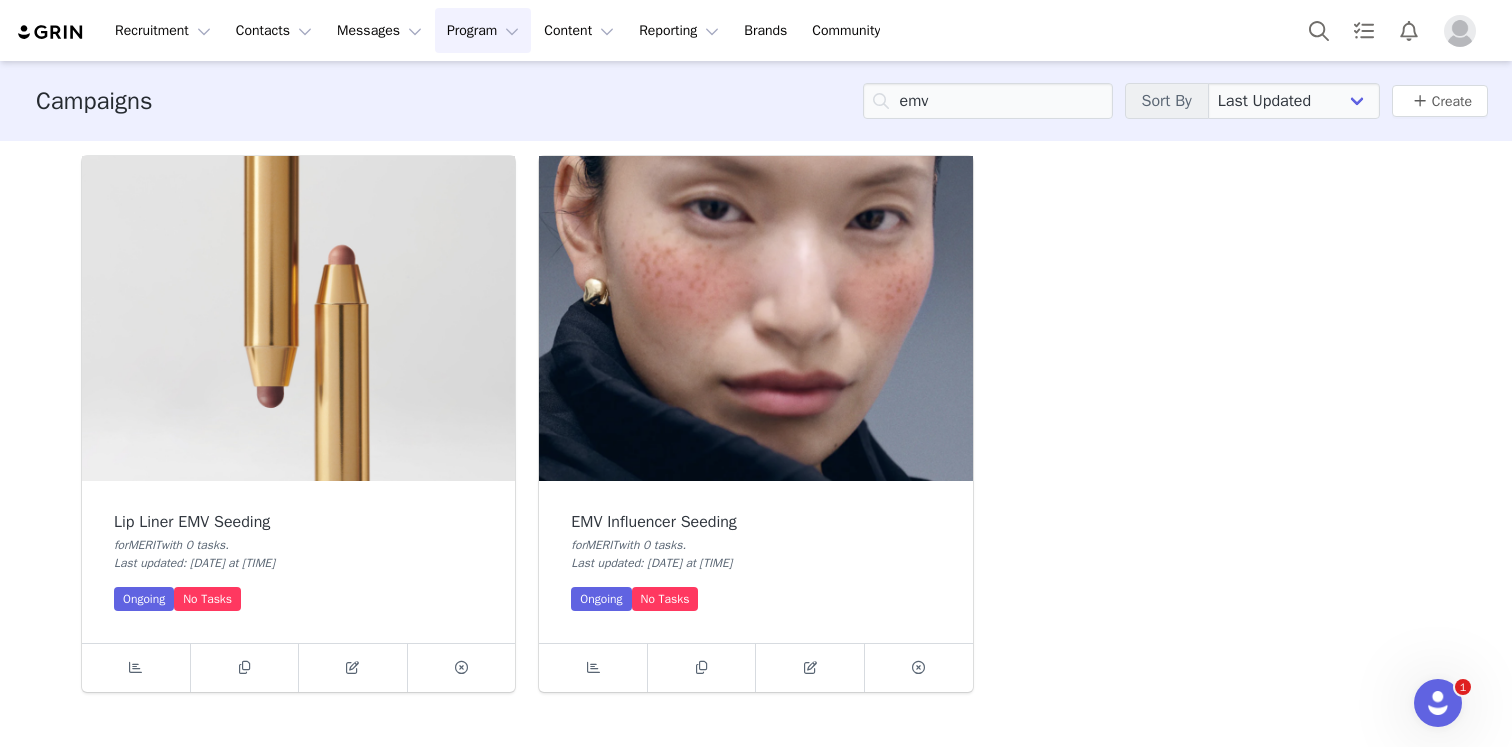 click at bounding box center [755, 318] 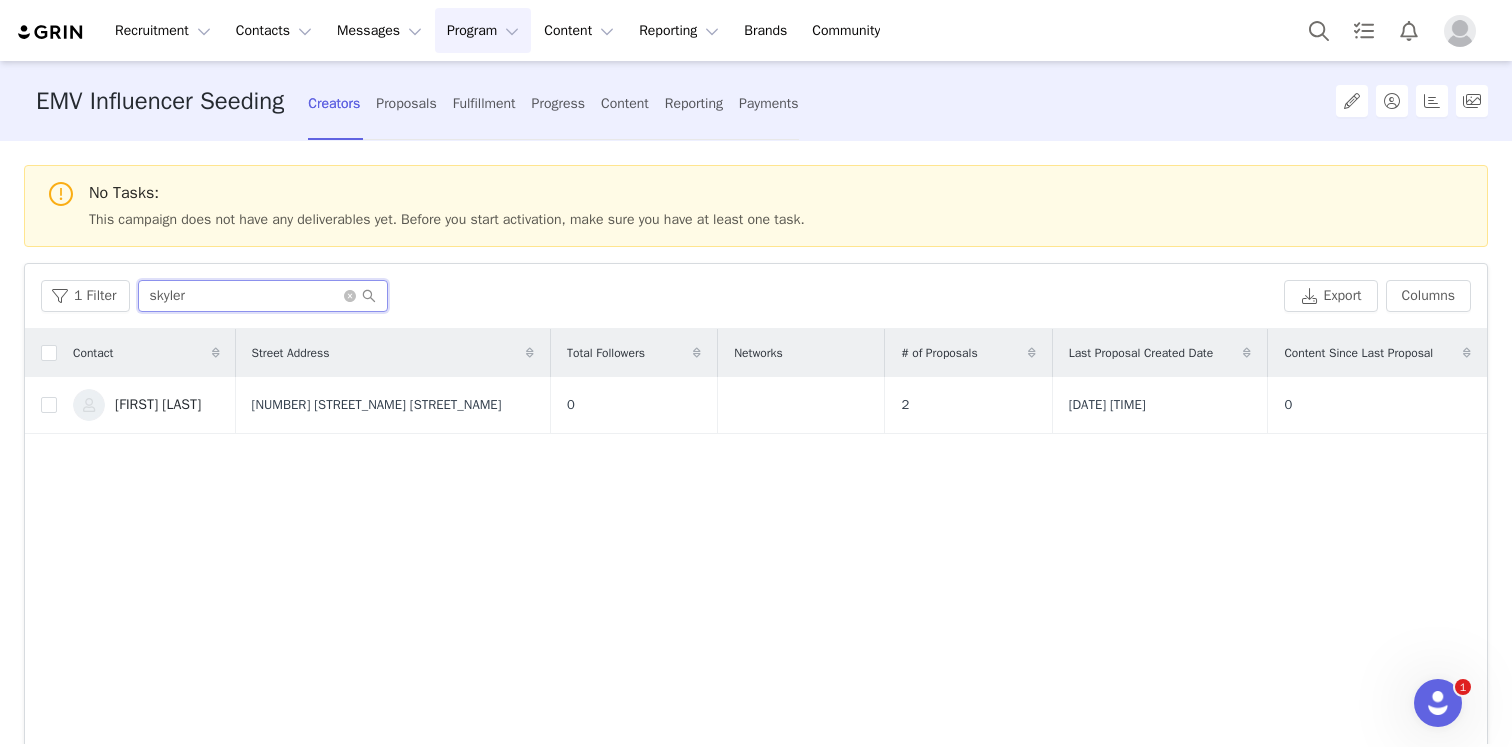 click on "skyler" at bounding box center (263, 296) 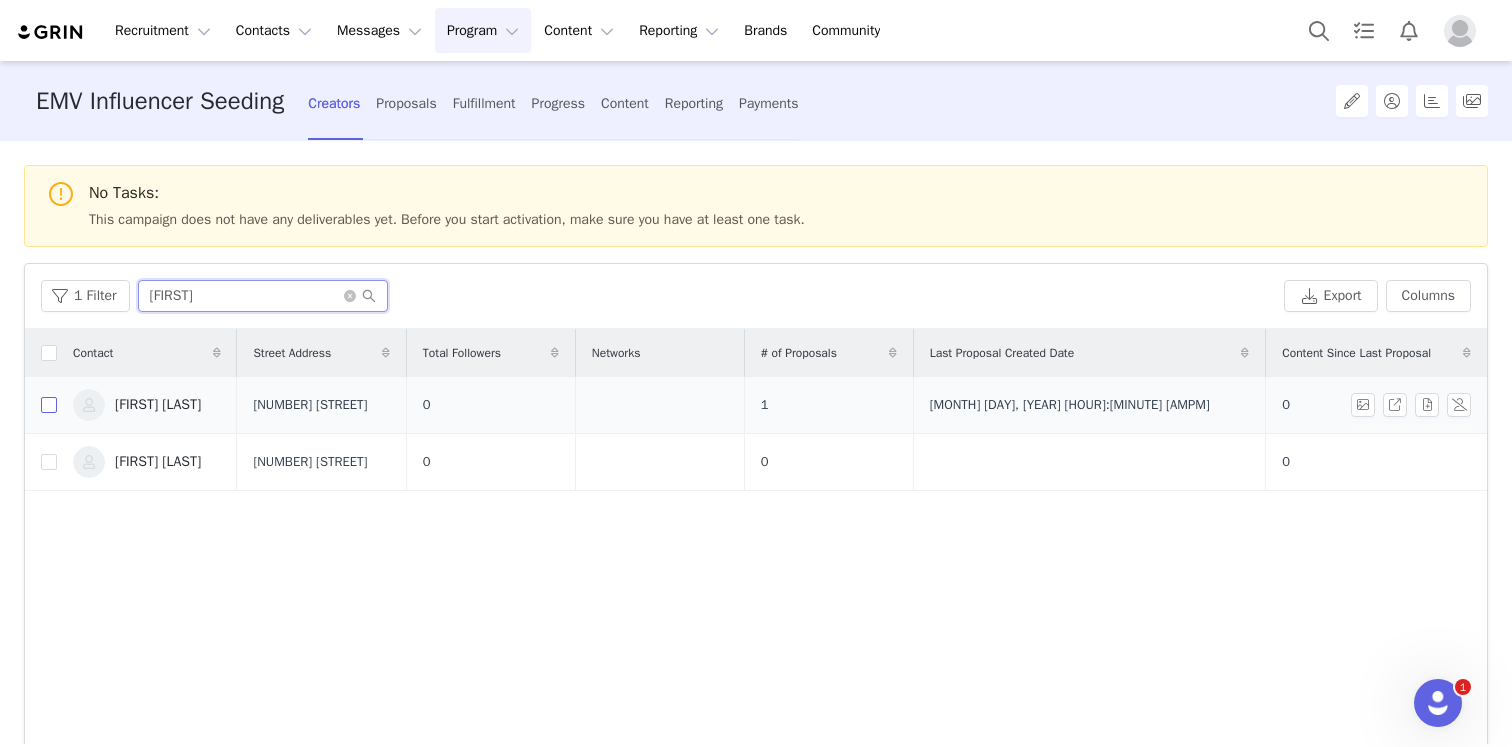 type on "[FIRST]" 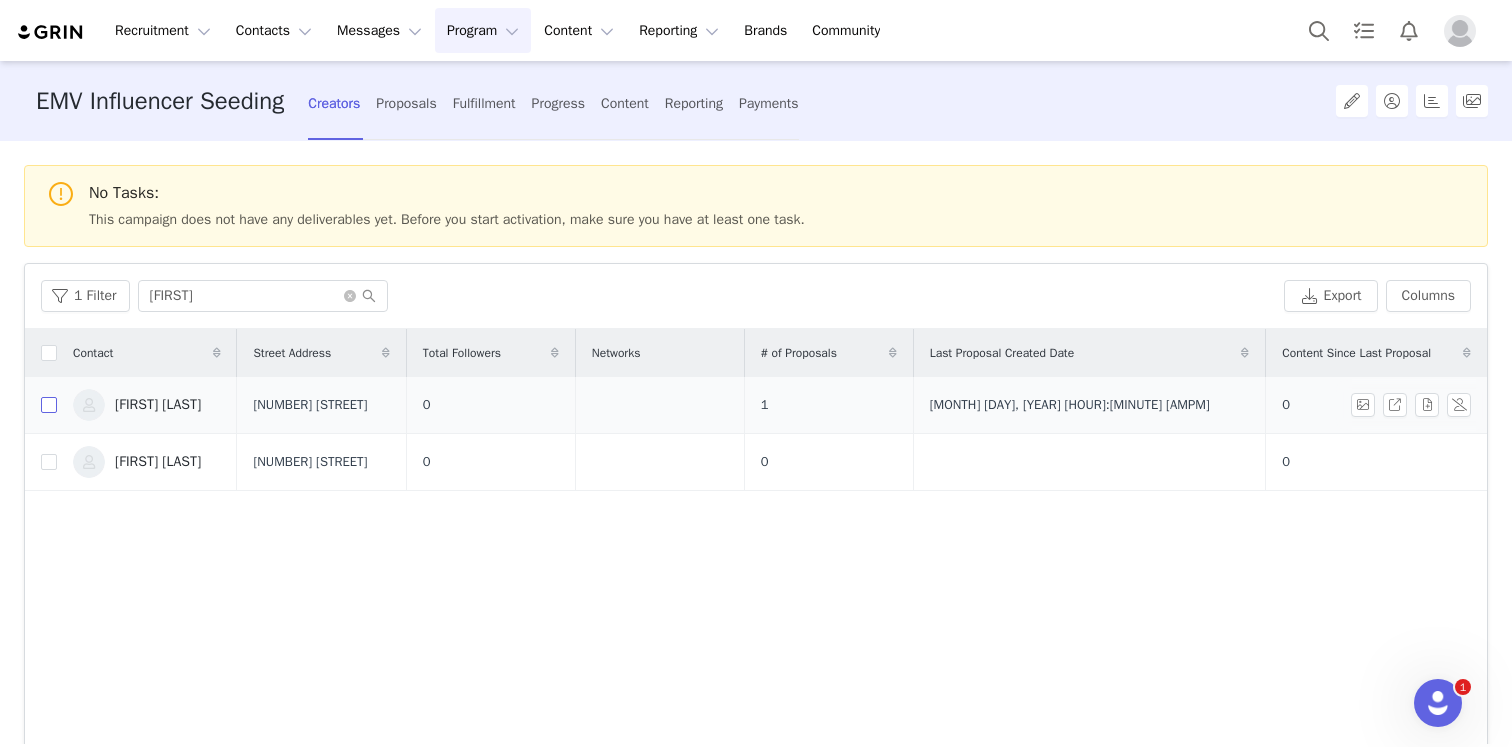 click at bounding box center (49, 405) 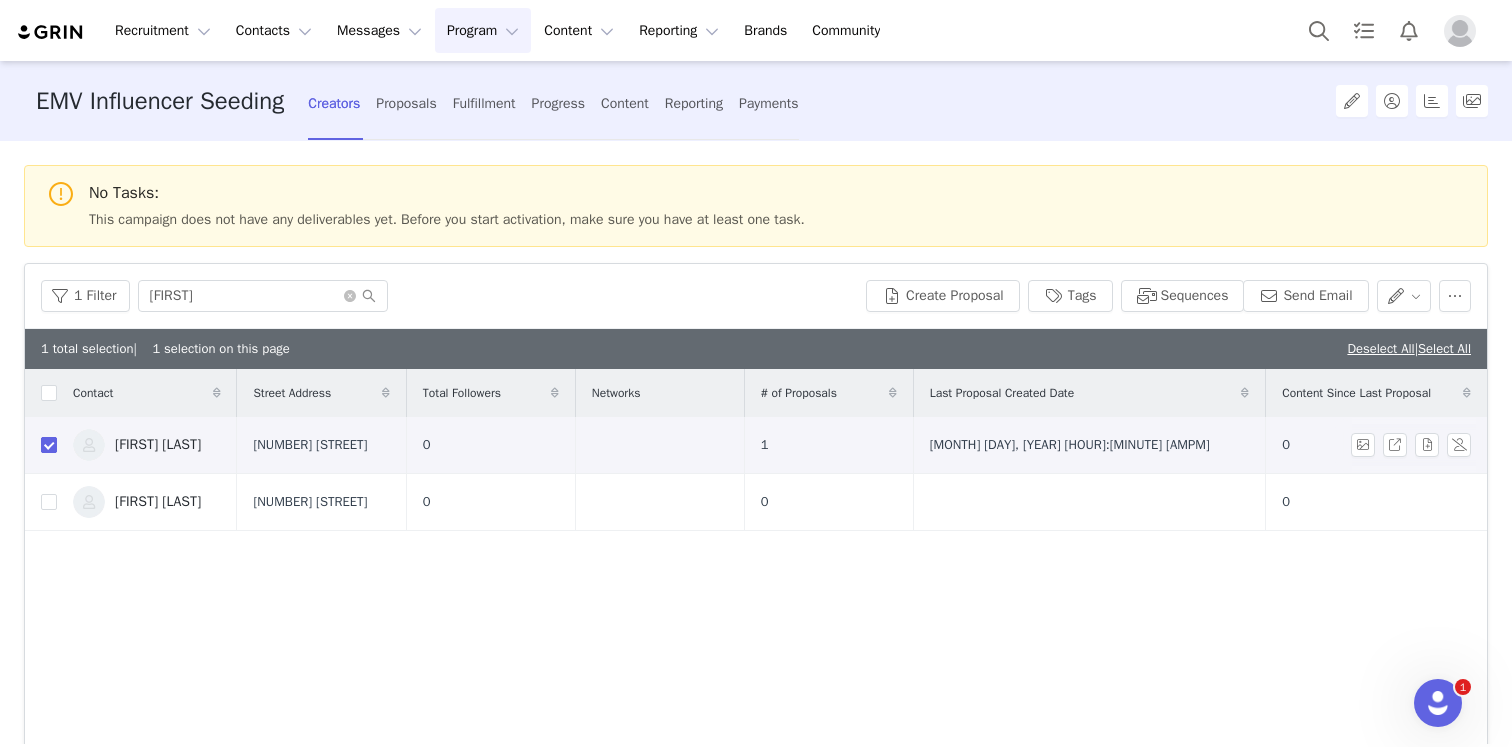 click at bounding box center (49, 445) 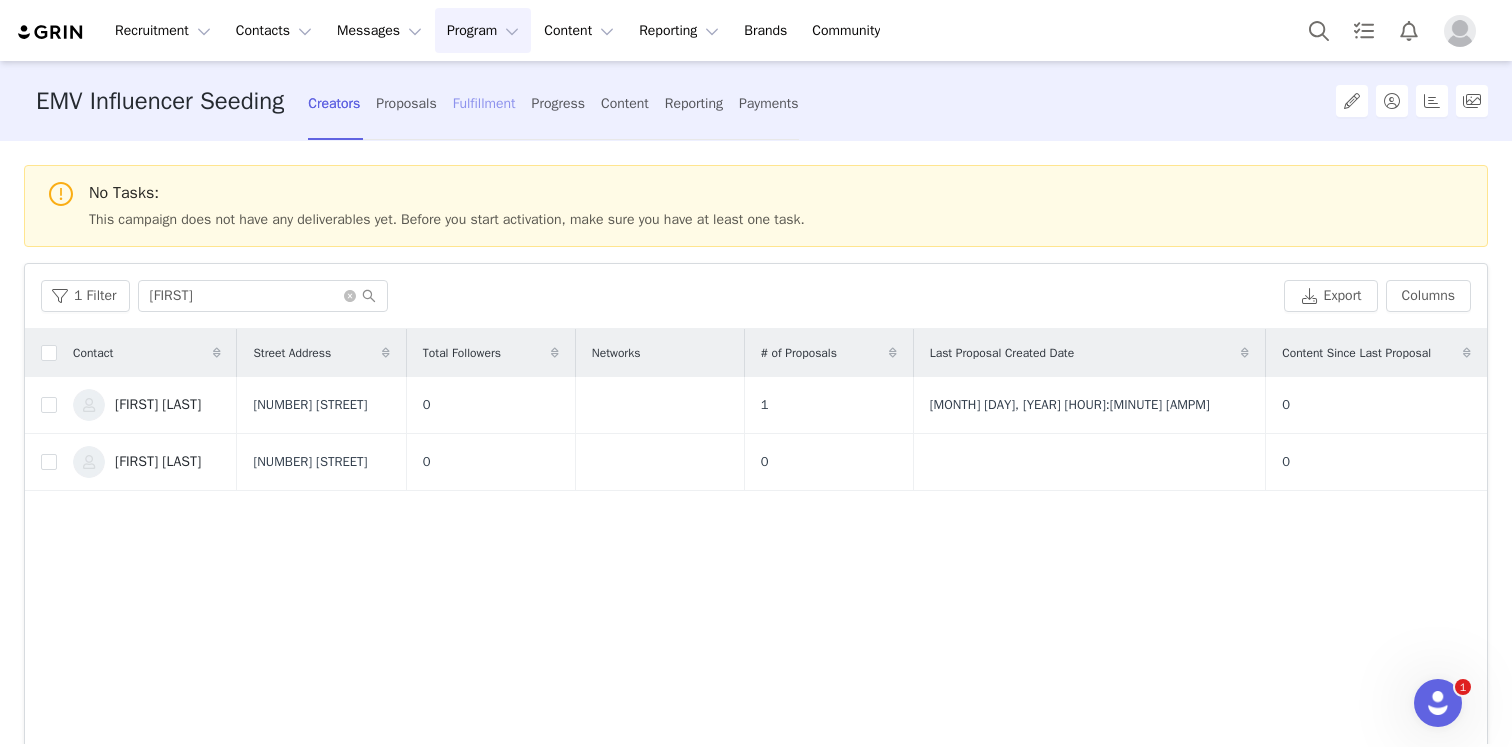 click on "Fulfillment" at bounding box center (484, 103) 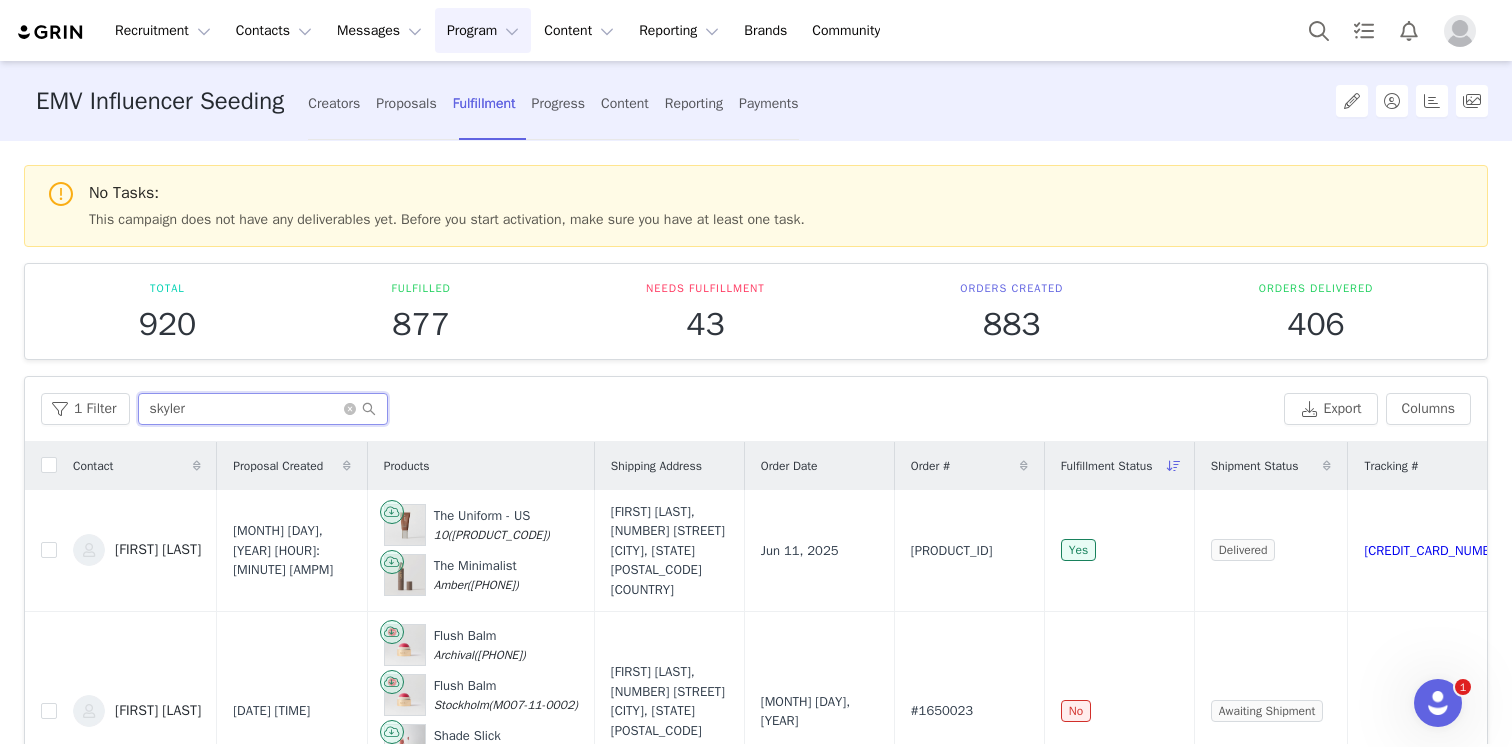 click on "skyler" at bounding box center [263, 409] 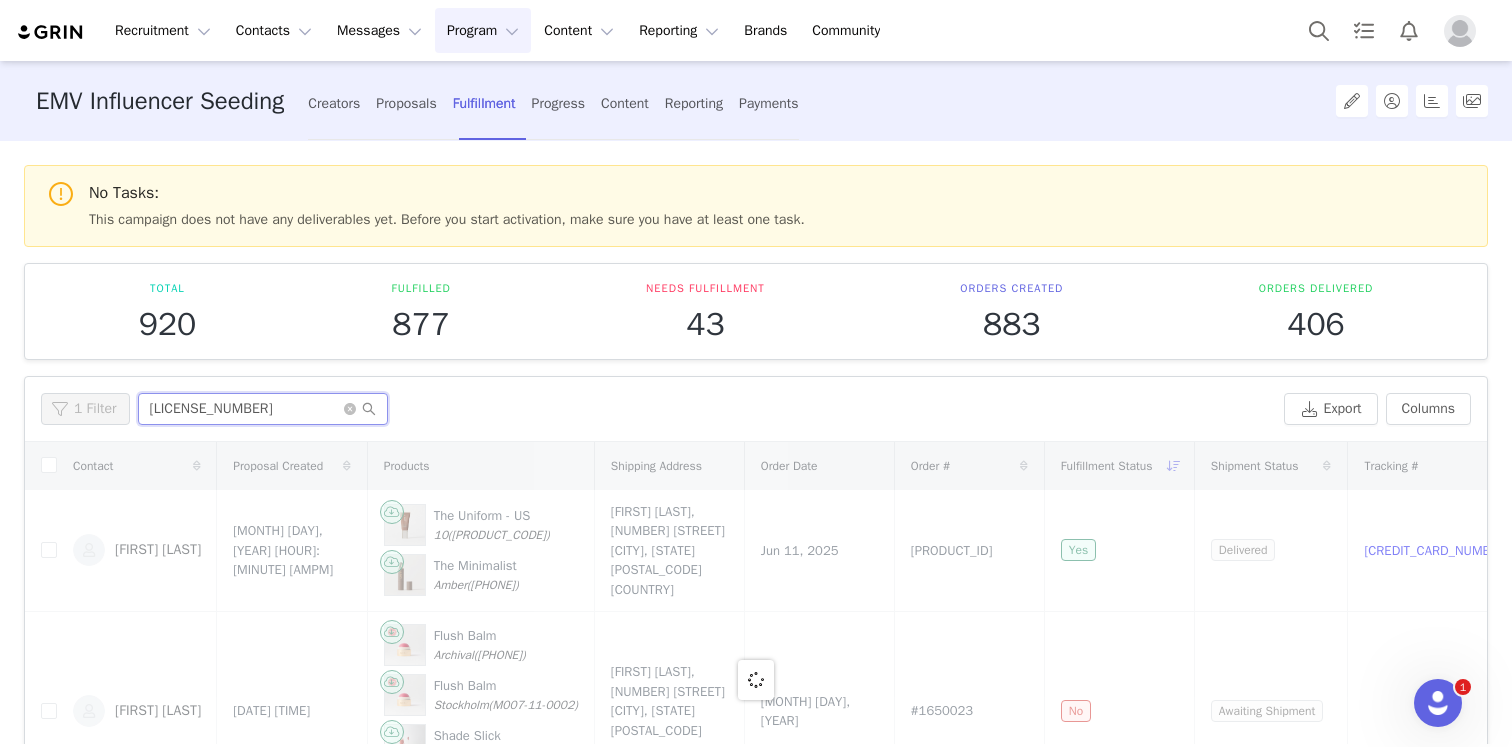 click on "[LICENSE_NUMBER]" at bounding box center [263, 409] 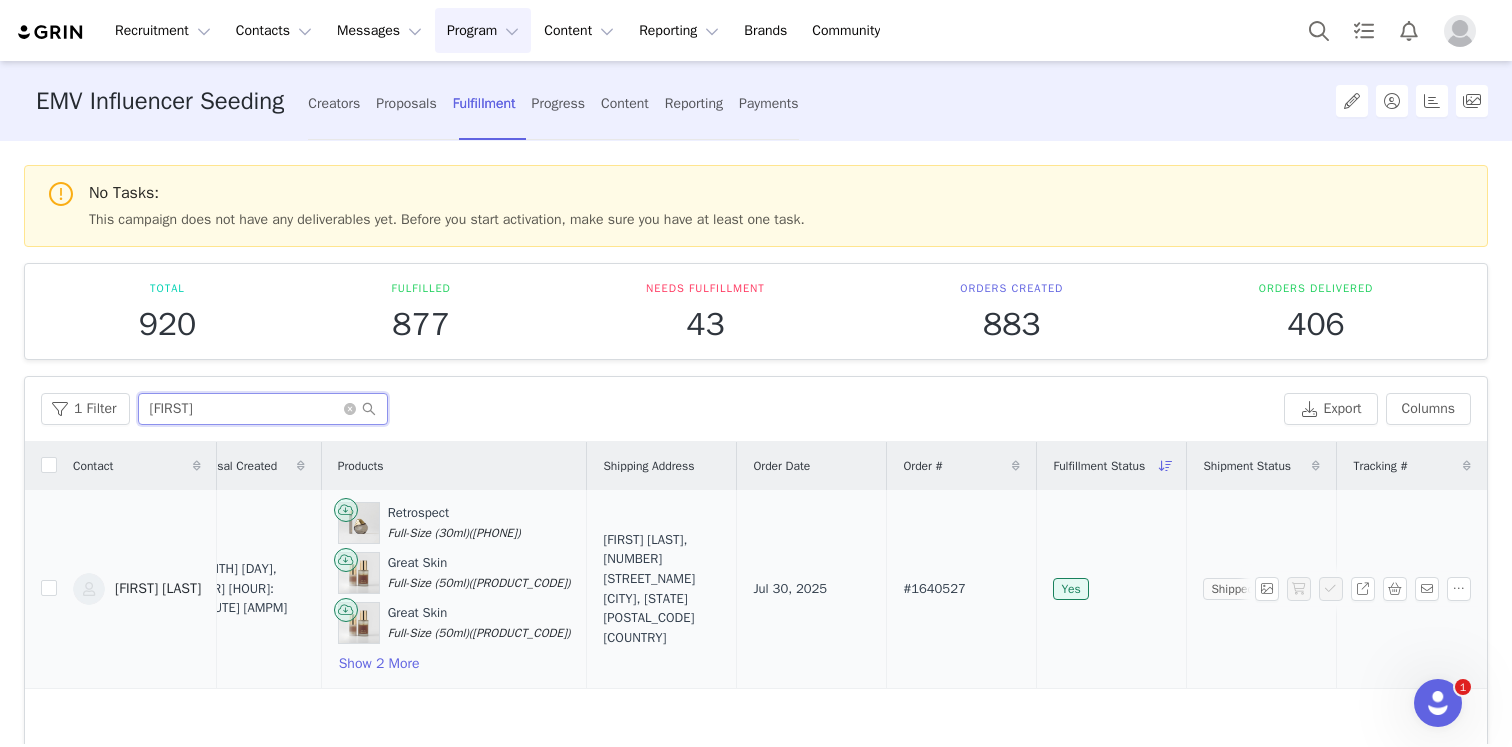 scroll, scrollTop: 0, scrollLeft: 0, axis: both 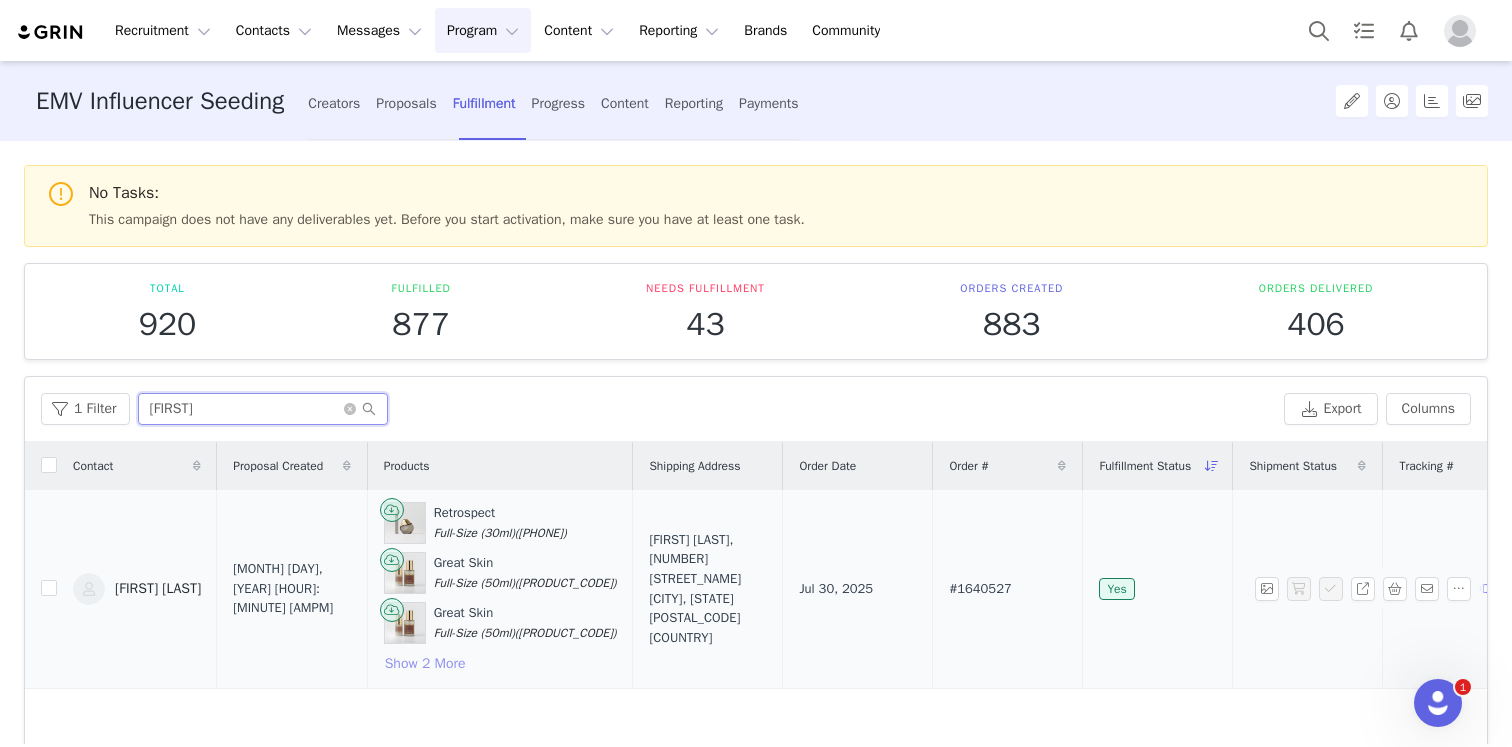 type on "[FIRST]" 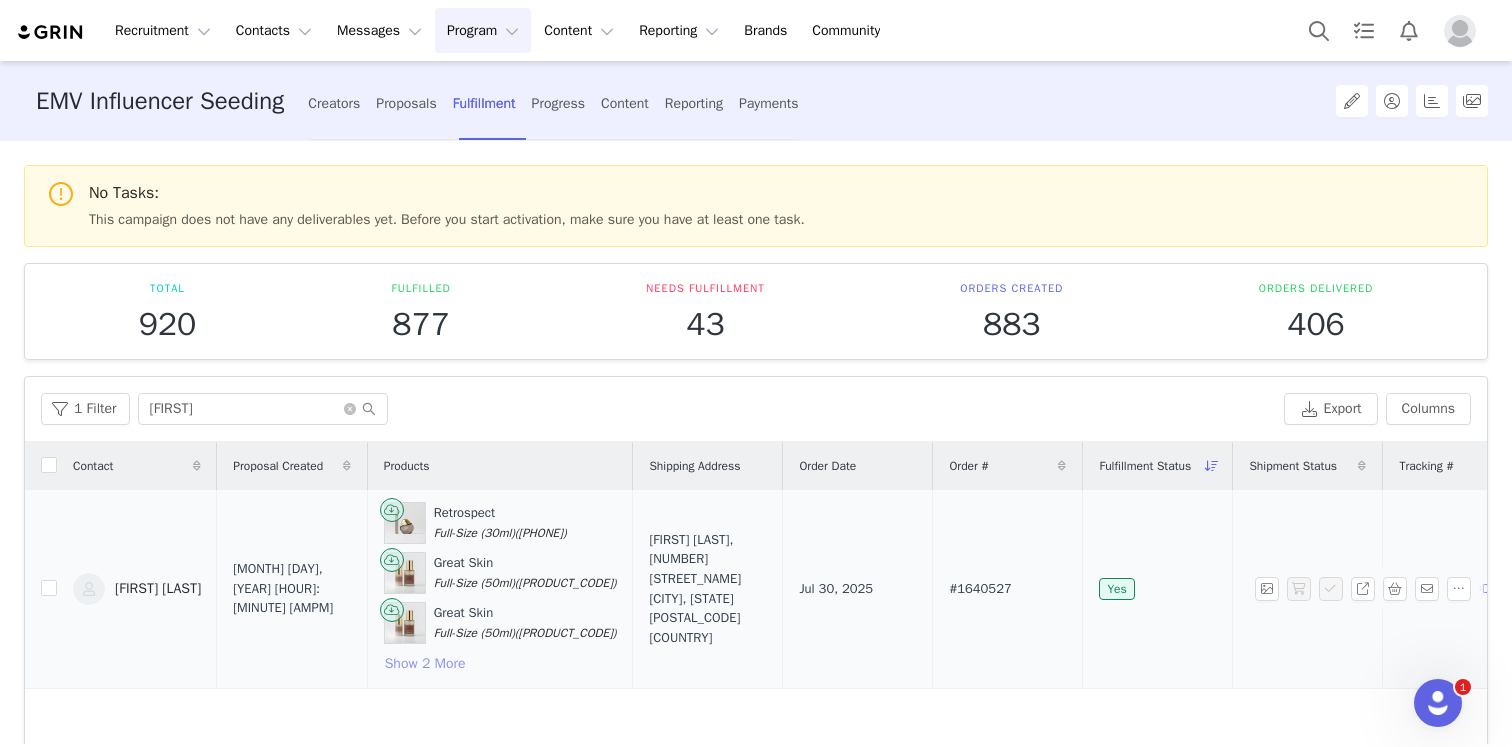 click on "Show 2 More" at bounding box center (425, 664) 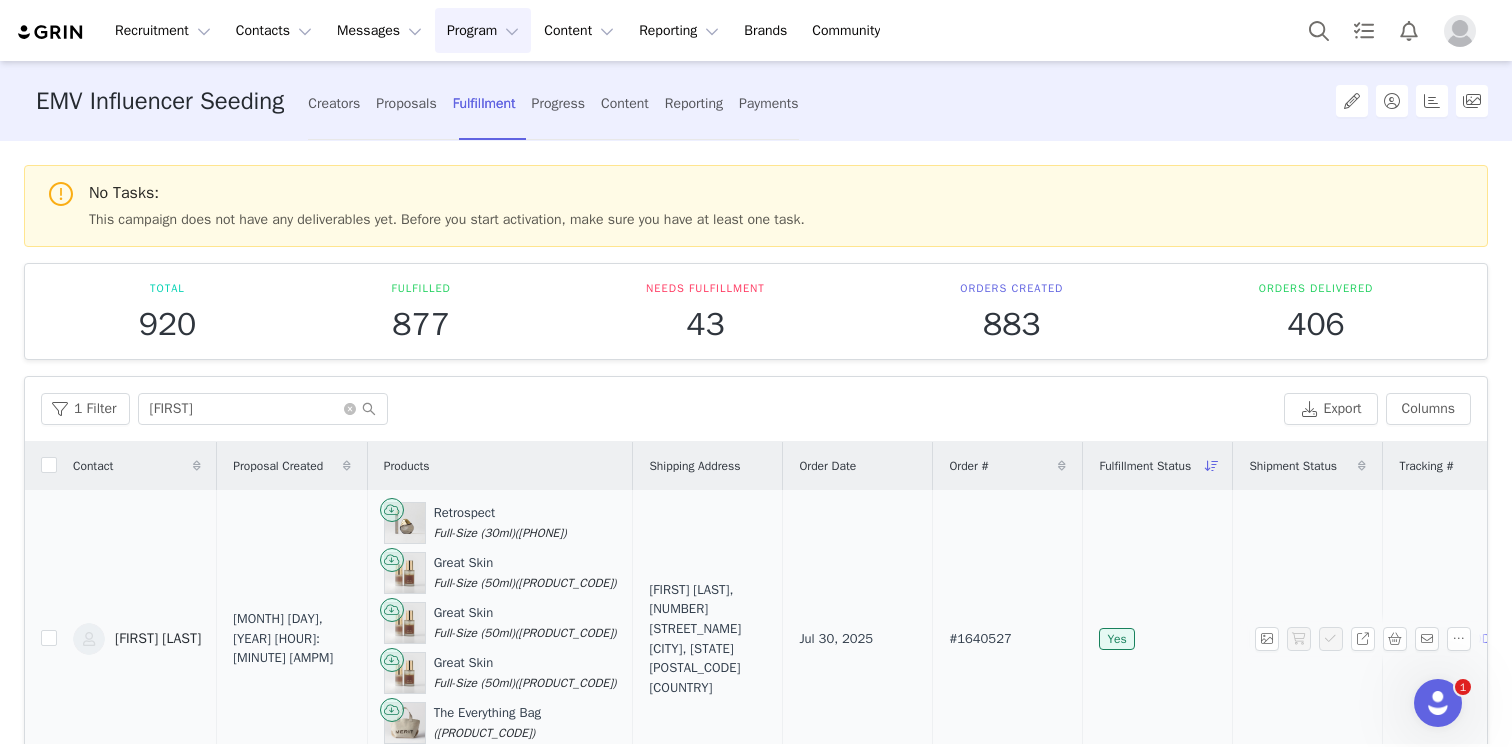 scroll, scrollTop: 255, scrollLeft: 0, axis: vertical 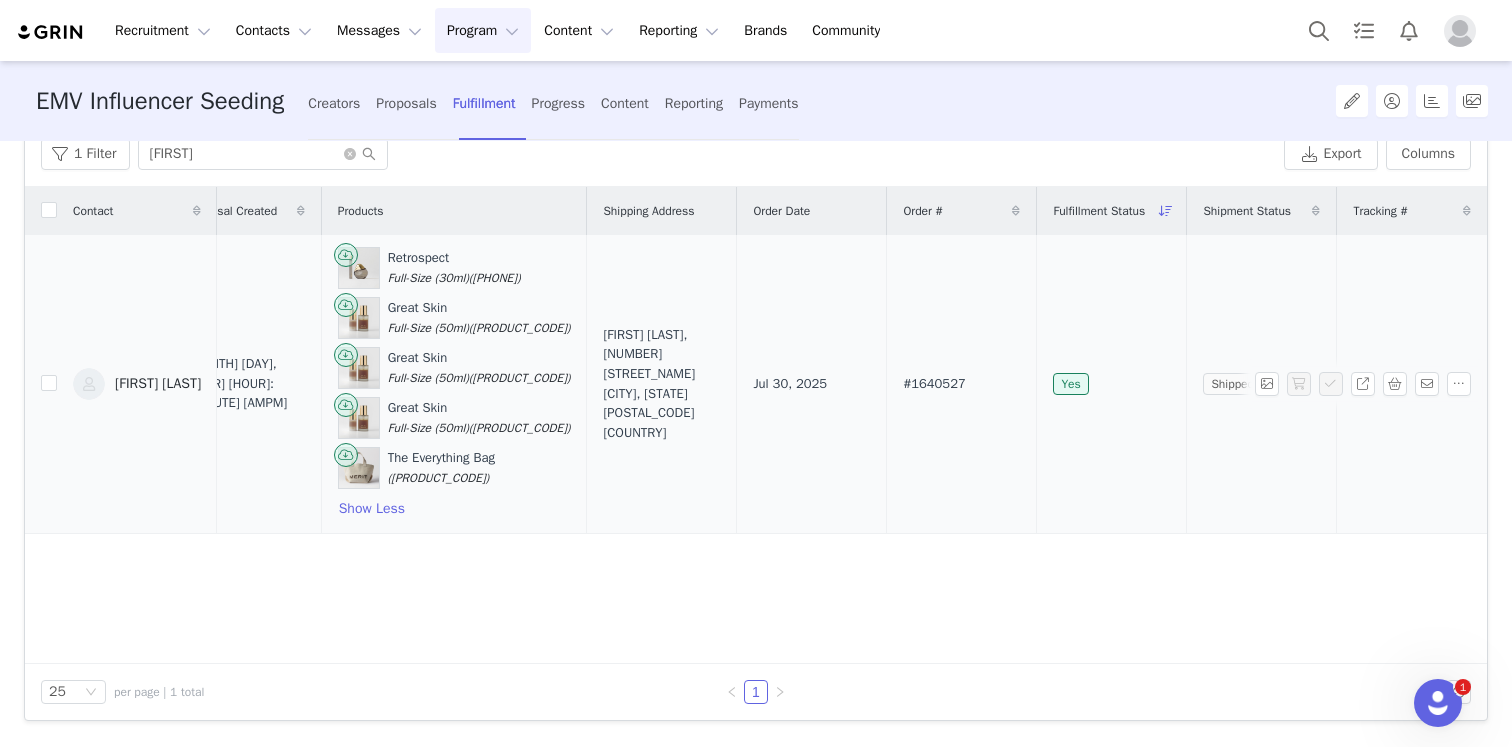 click on "[PRODUCT_CODE]" at bounding box center [1408, 384] 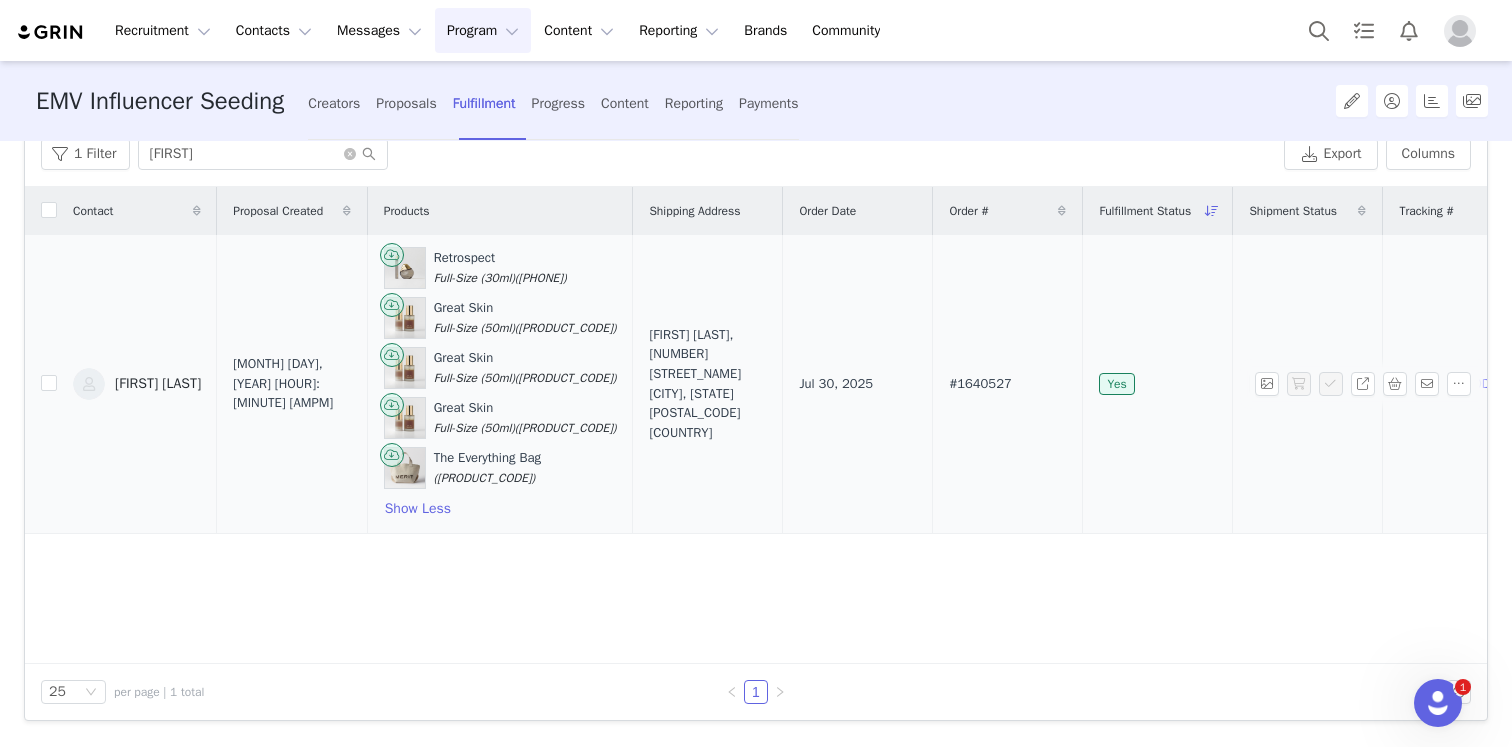 scroll, scrollTop: 0, scrollLeft: 10, axis: horizontal 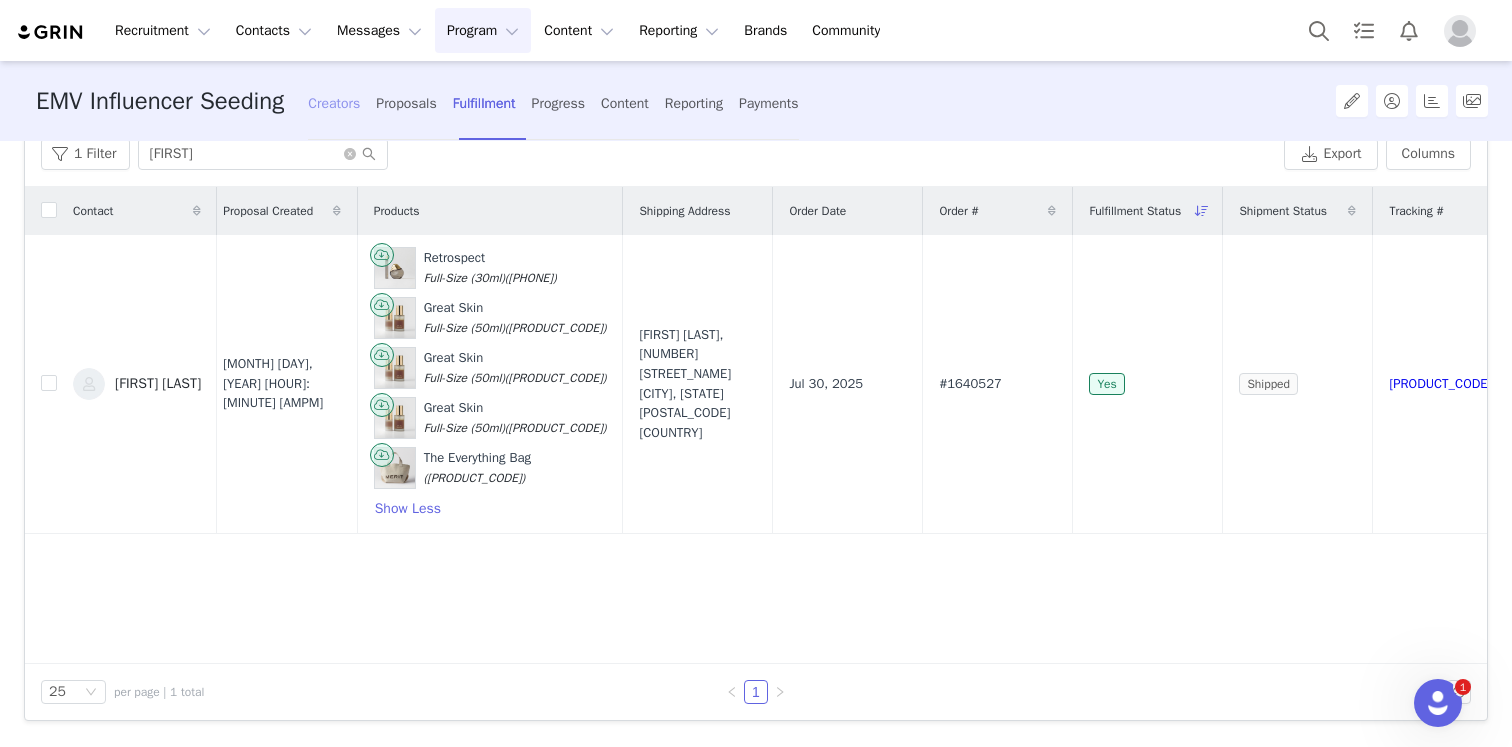click on "Creators" at bounding box center (334, 103) 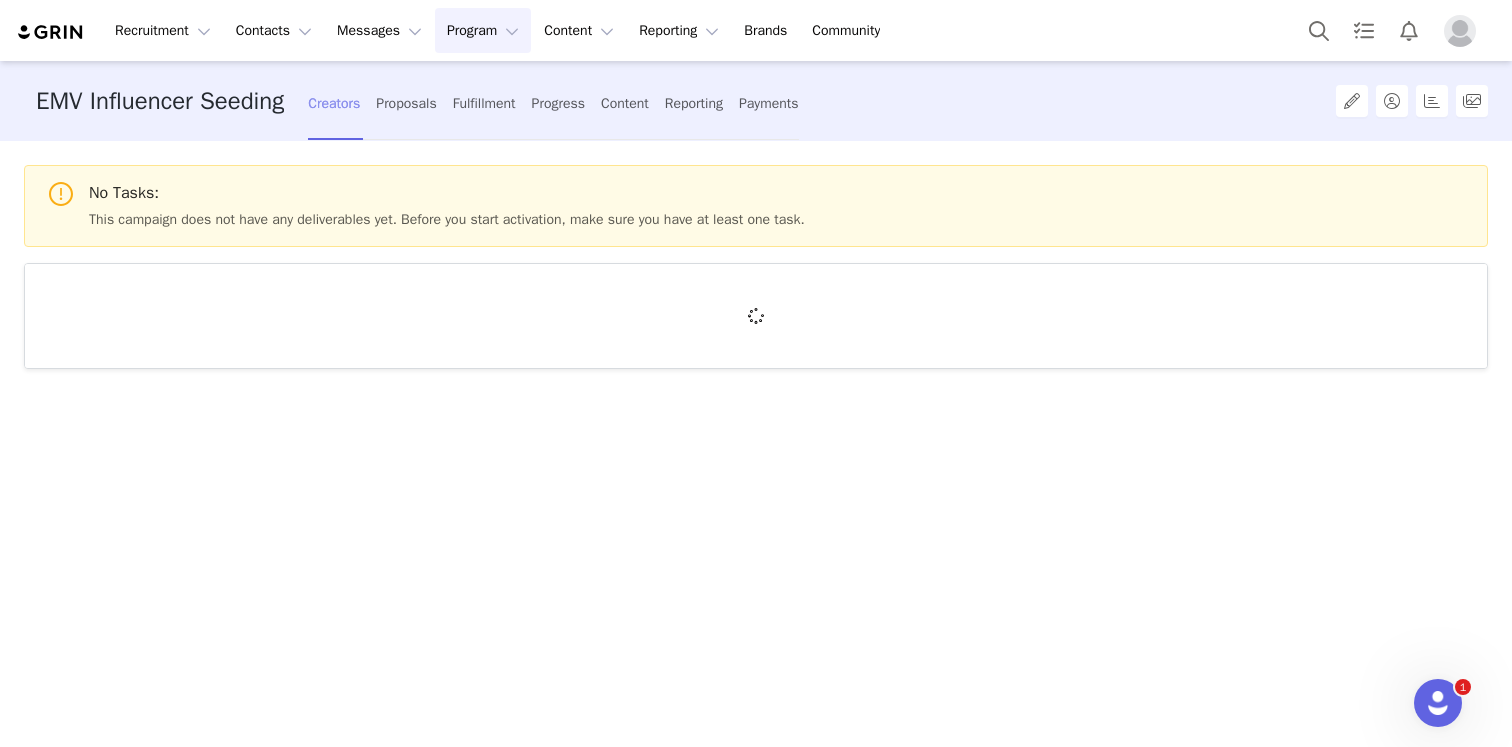 scroll, scrollTop: 0, scrollLeft: 0, axis: both 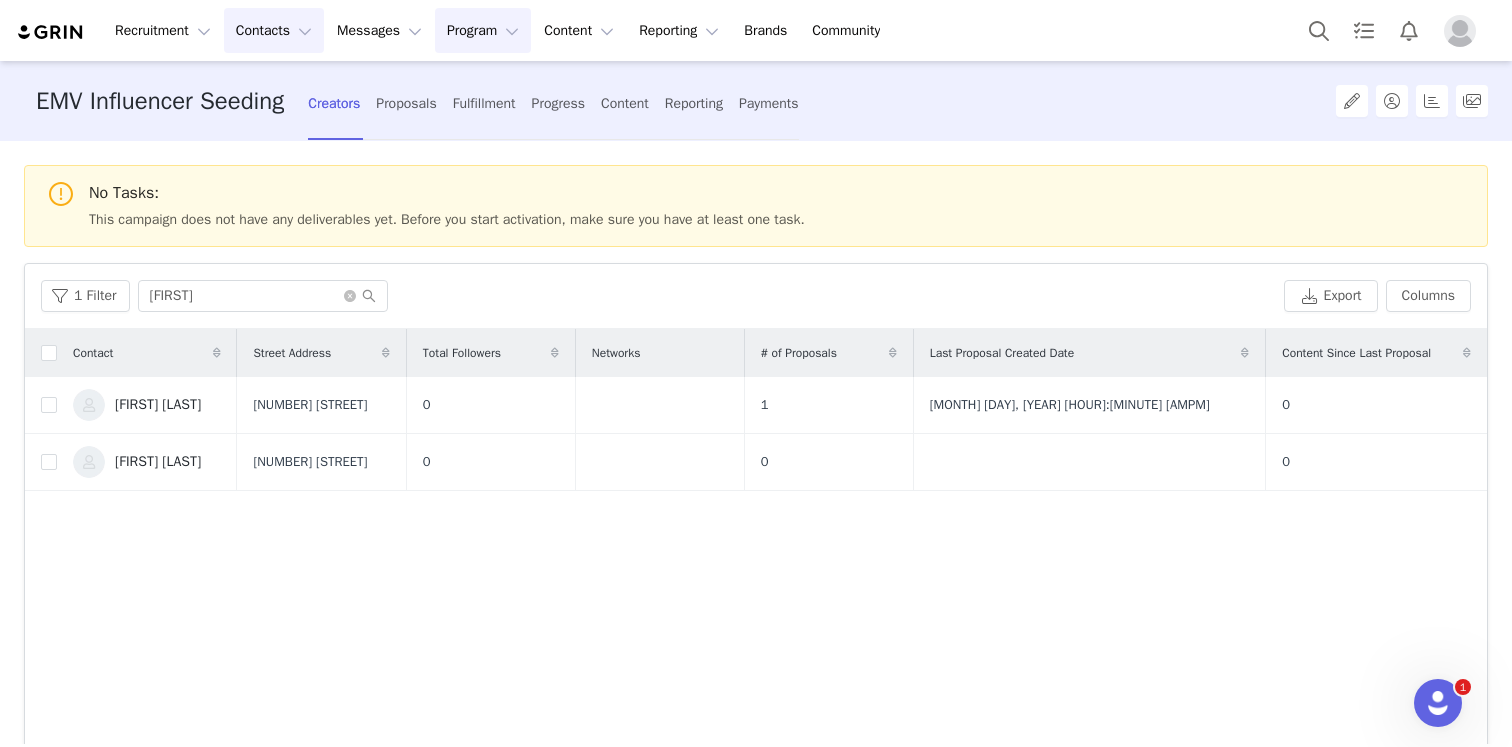 click on "Contacts Contacts" at bounding box center [274, 30] 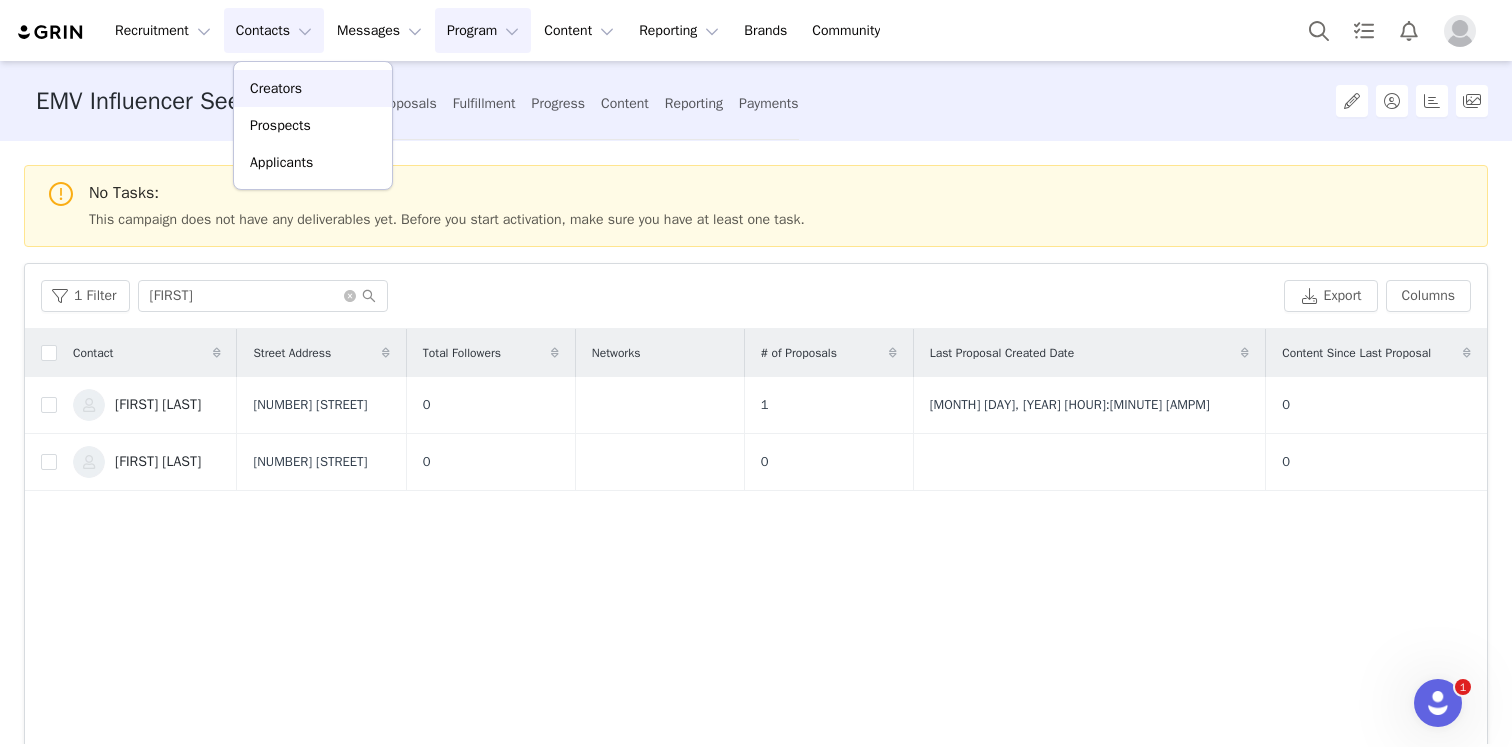 click on "Creators" at bounding box center [313, 88] 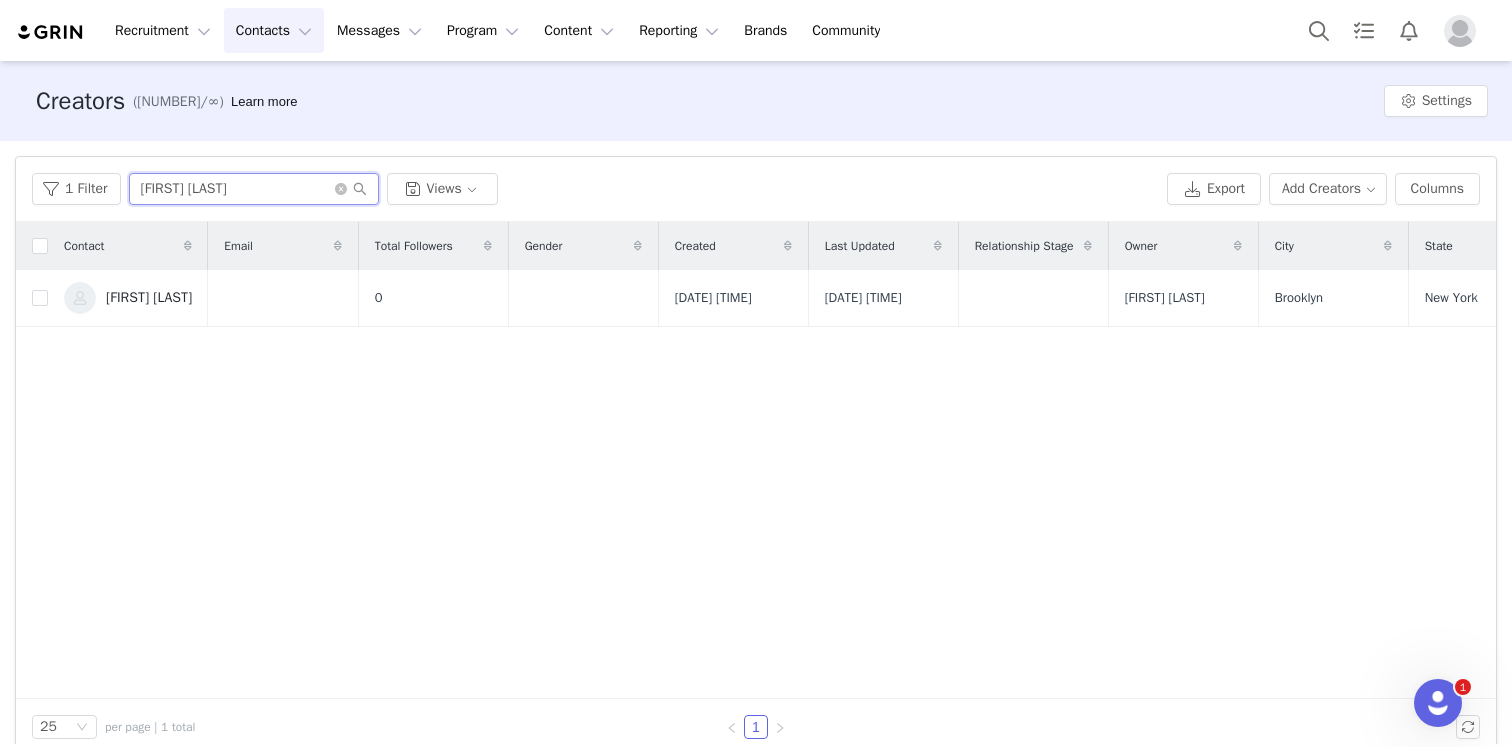 click on "[FIRST] [LAST]" at bounding box center (254, 189) 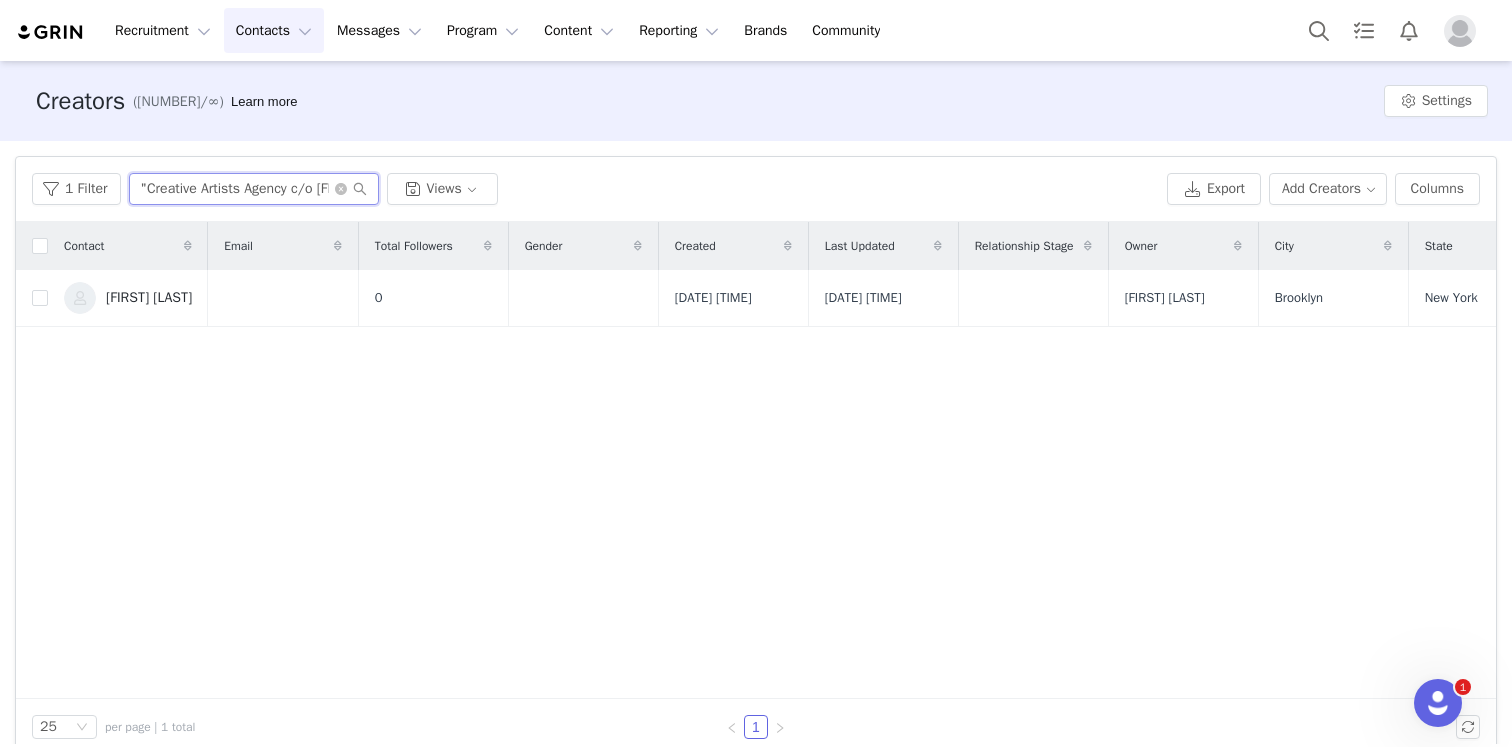 scroll, scrollTop: 0, scrollLeft: 457, axis: horizontal 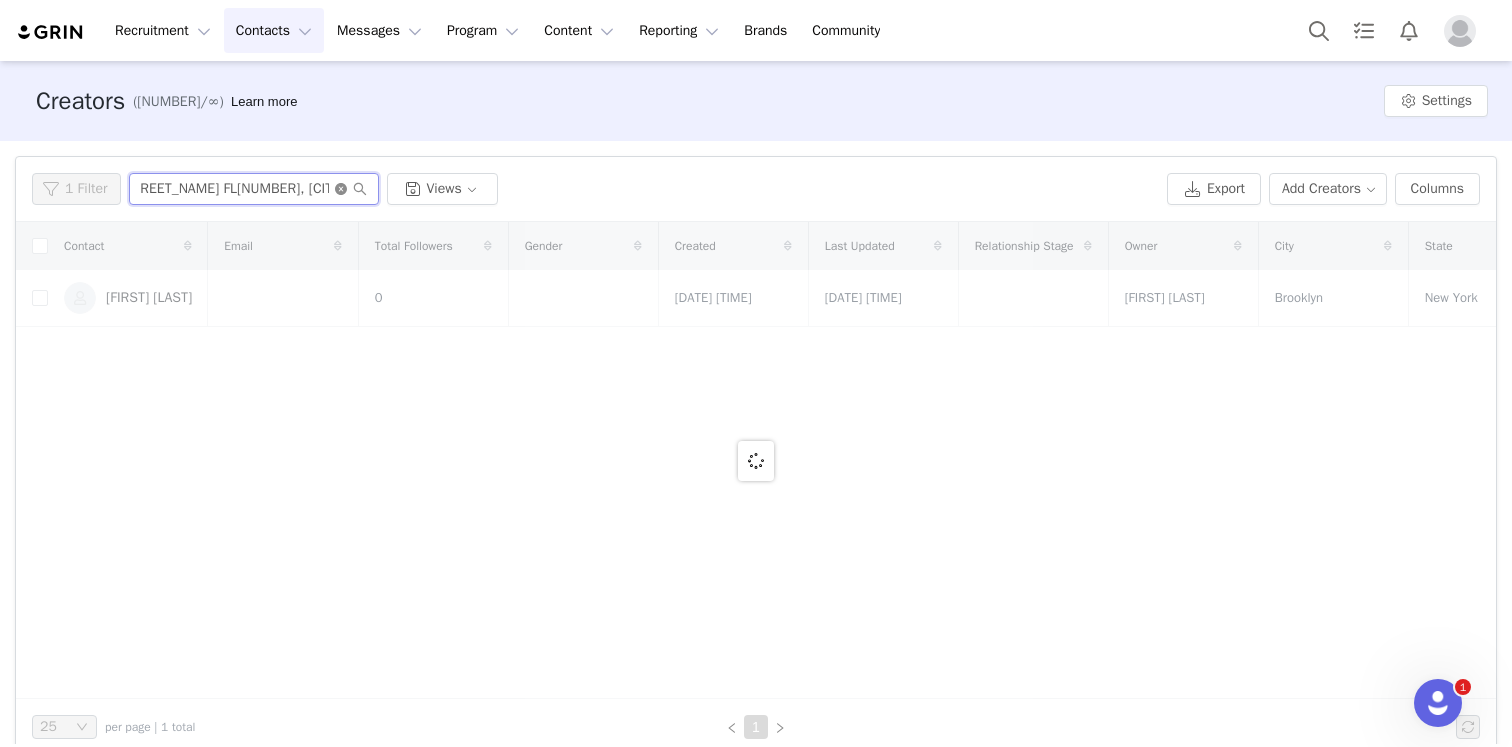 type on ""Creative Artists Agency c/o [FIRST] [LAST] [NUMBER] [STREET_NAME] [STREET_NAME] FL[NUMBER], [CITY], [STATE] [POSTAL_CODE]"" 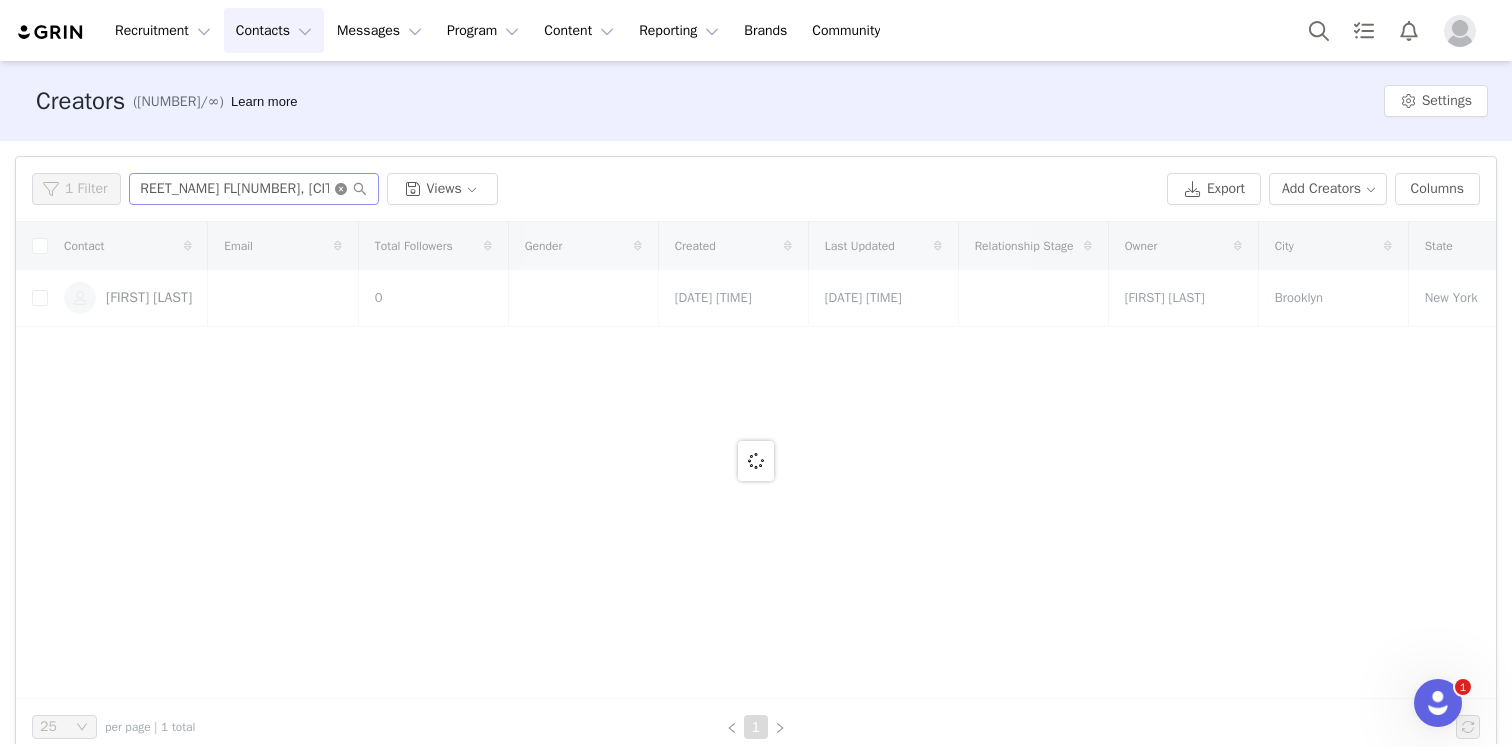 scroll, scrollTop: 0, scrollLeft: 0, axis: both 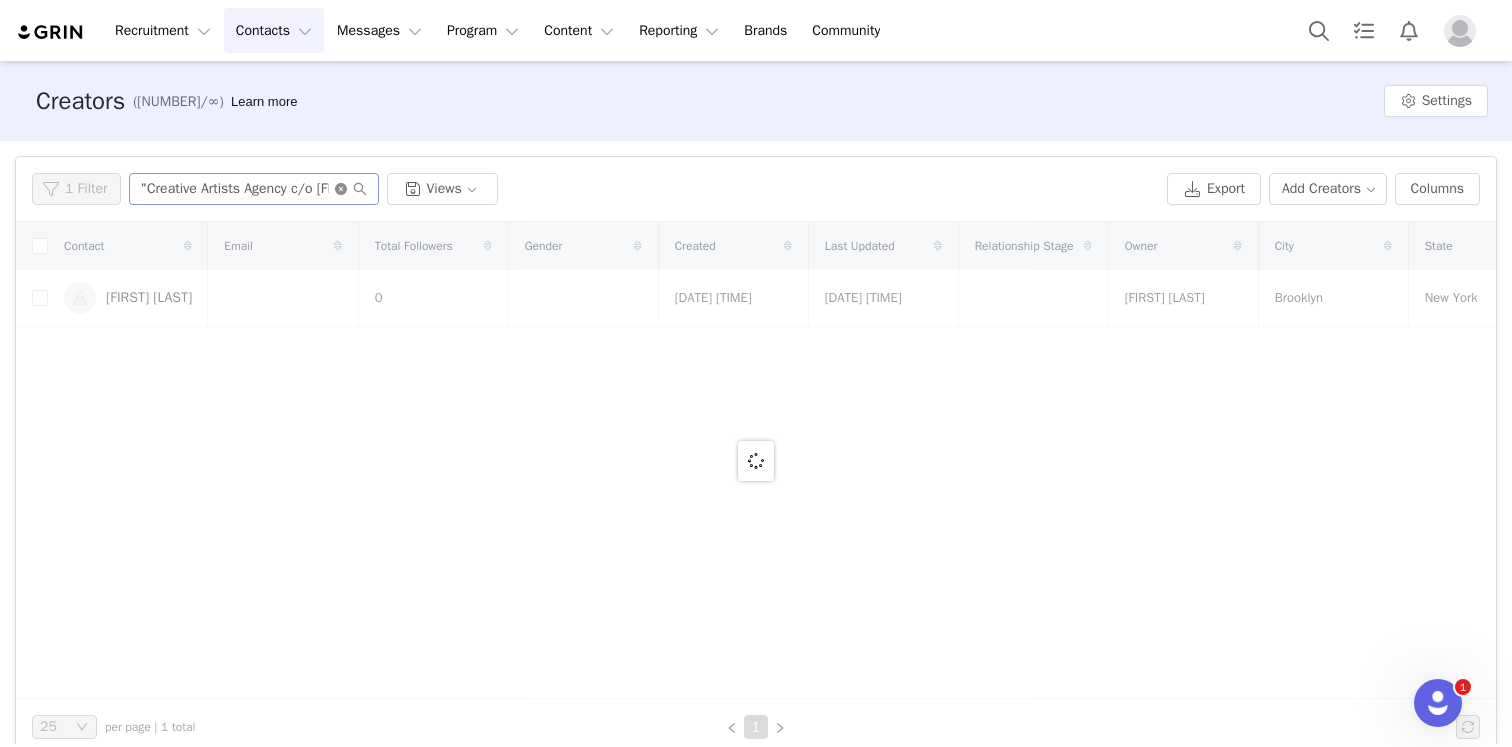click 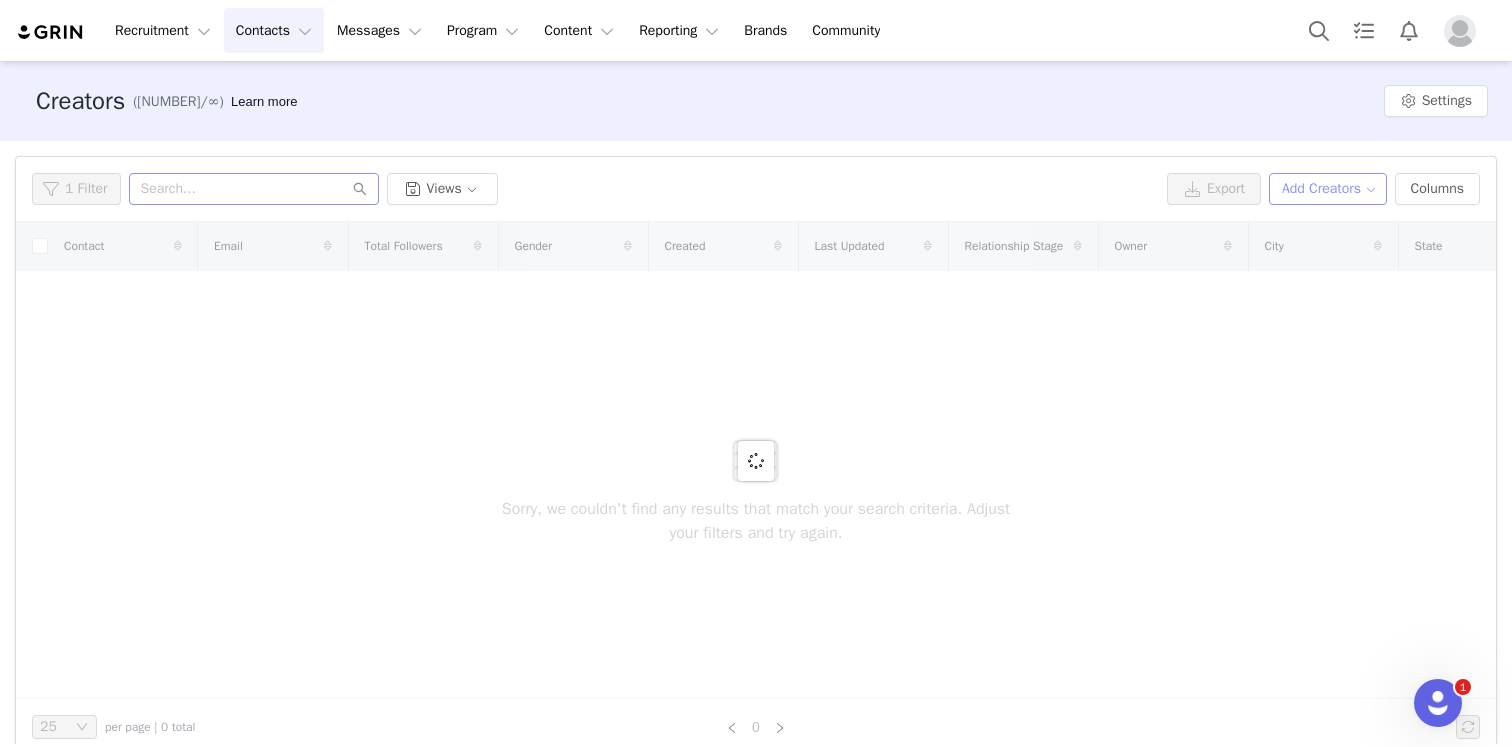 click on "Add Creators" at bounding box center (1328, 189) 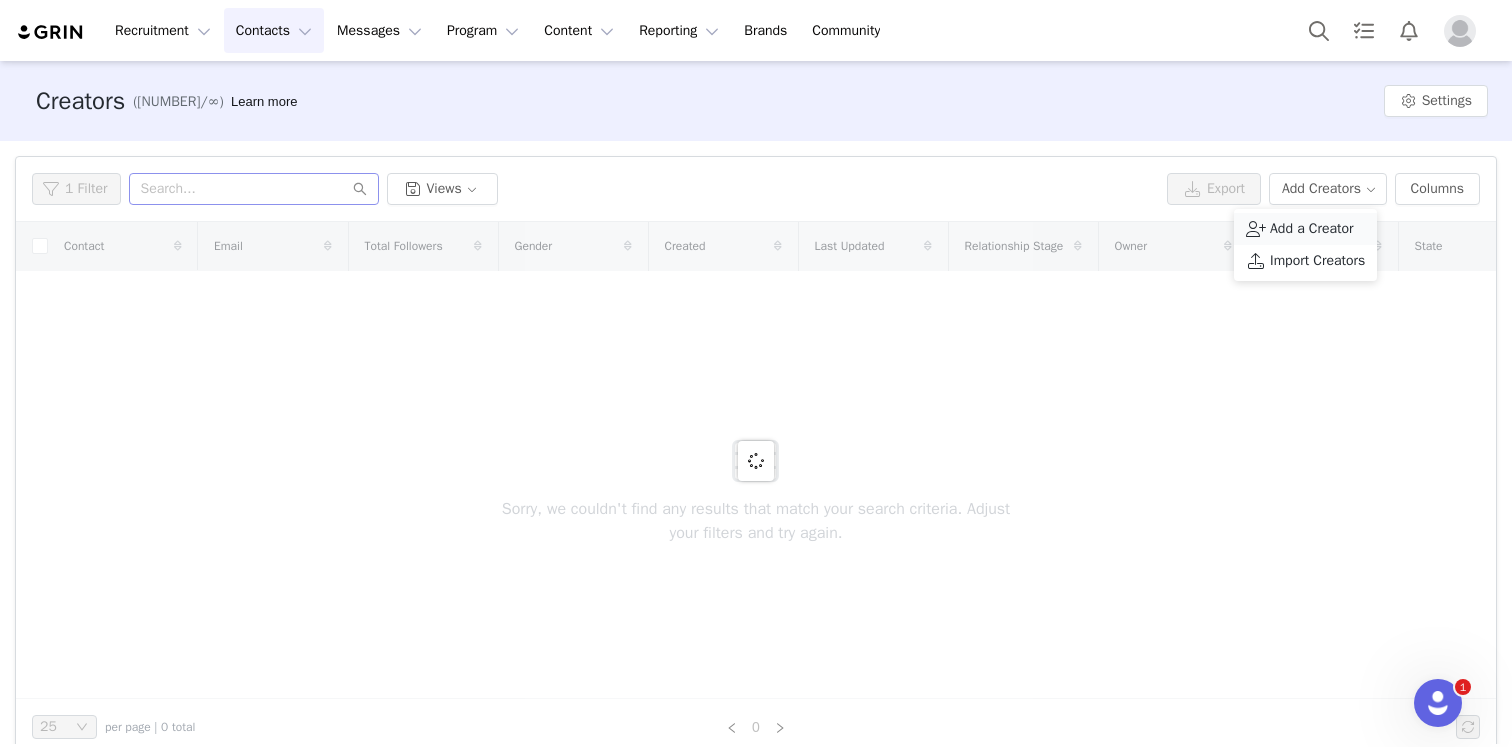 click on "Add a Creator" at bounding box center [1312, 229] 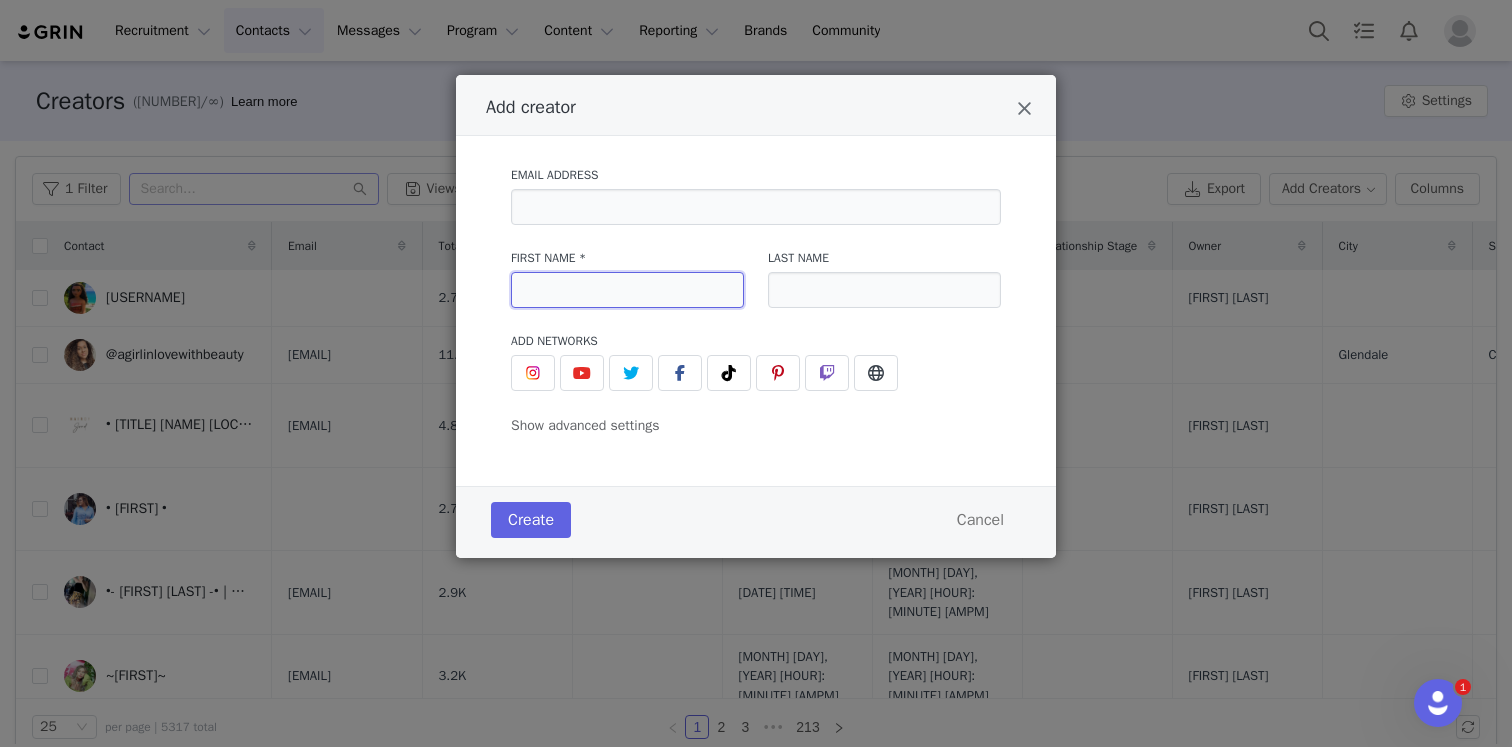 click at bounding box center (627, 290) 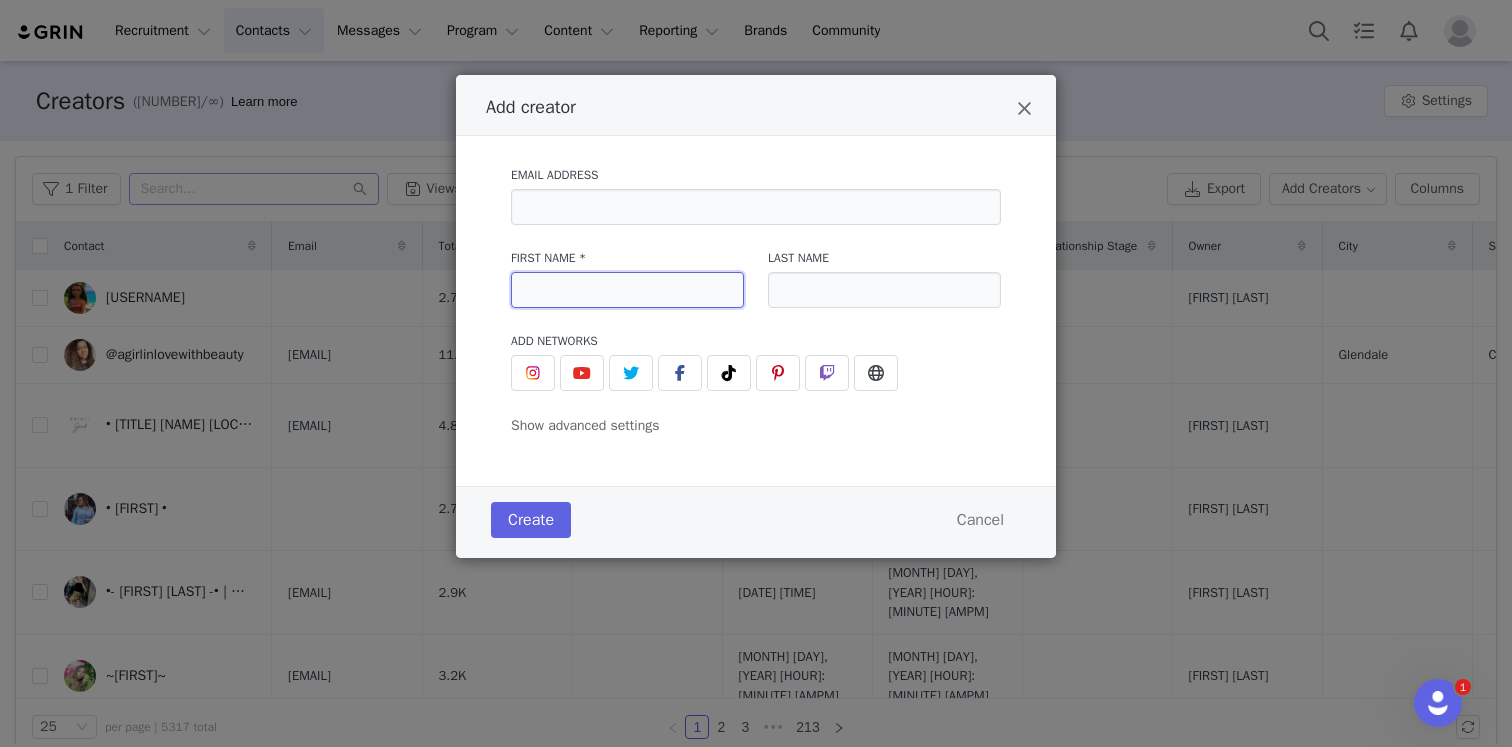 paste on ""Creative Artists Agency c/o [FIRST] [LAST] [NUMBER] [STREET_NAME] [STREET_NAME] FL[NUMBER], [CITY], [STATE] [POSTAL_CODE]"" 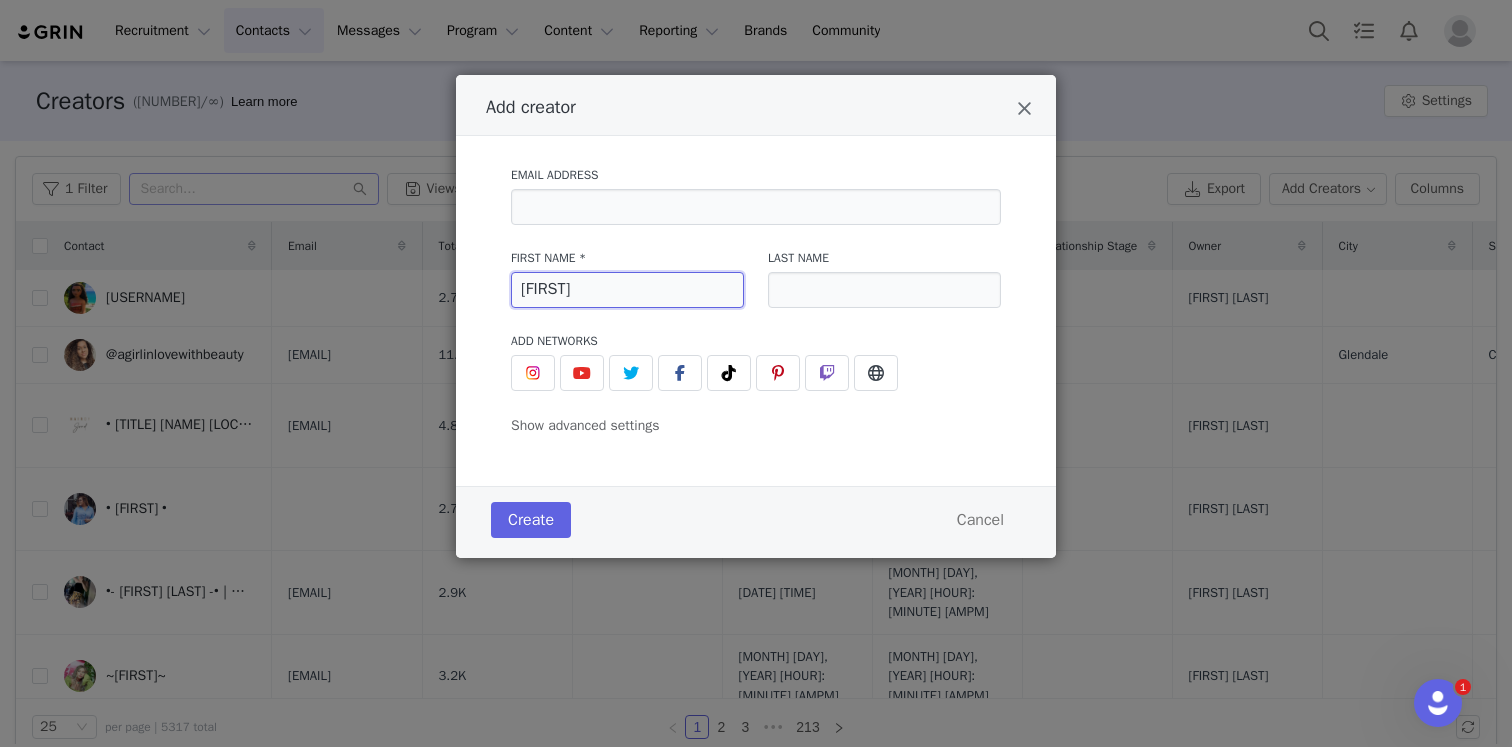 type on "[FIRST]" 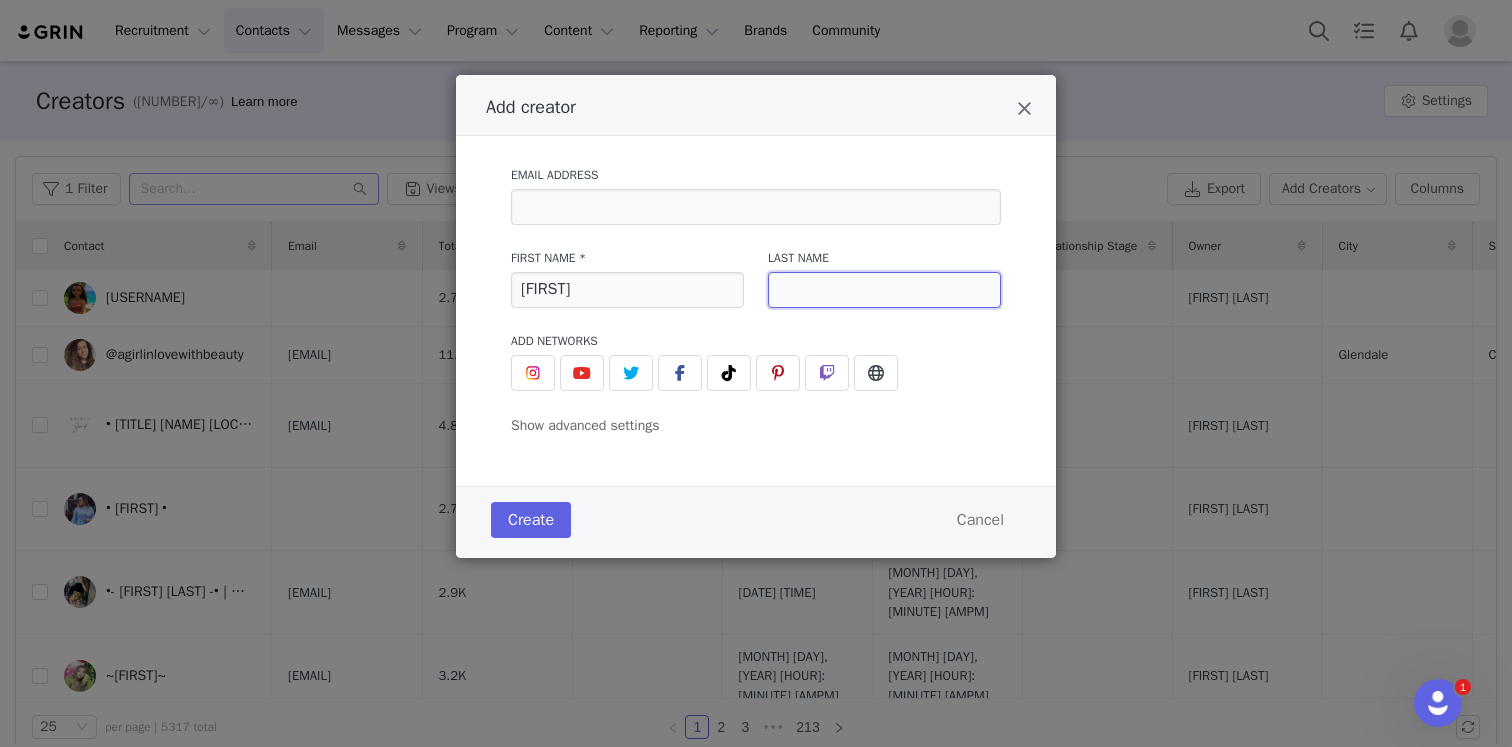 click at bounding box center (884, 290) 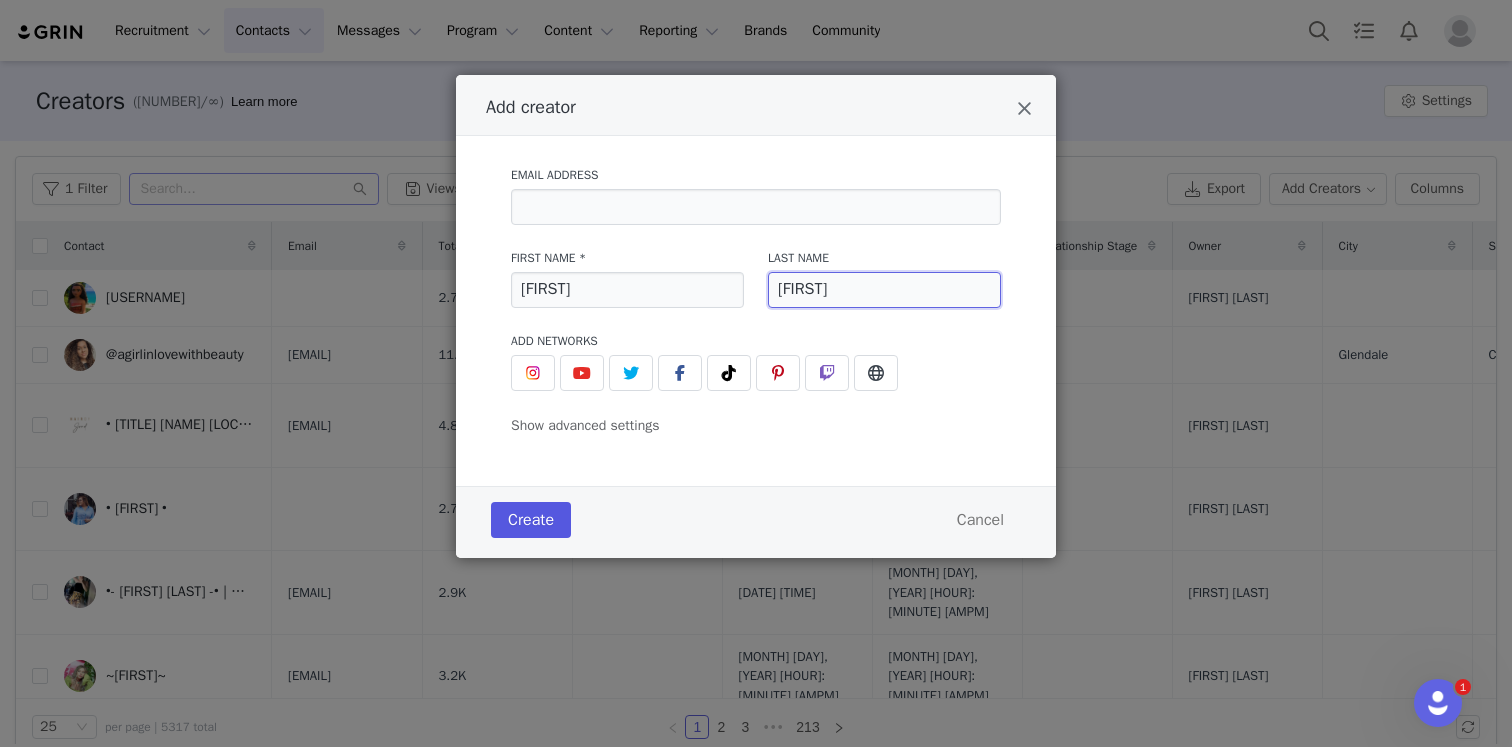 type on "[FIRST]" 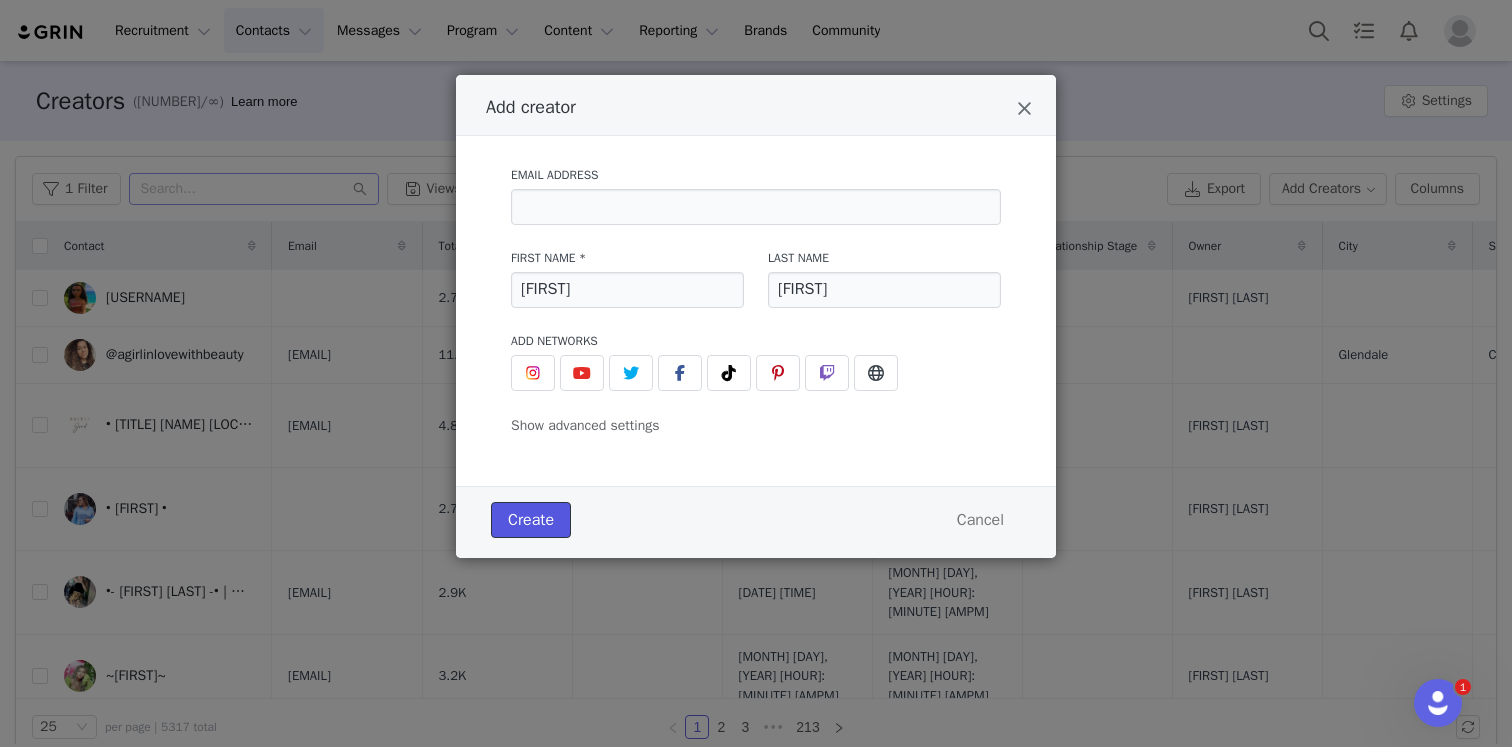 click on "Create" at bounding box center (531, 520) 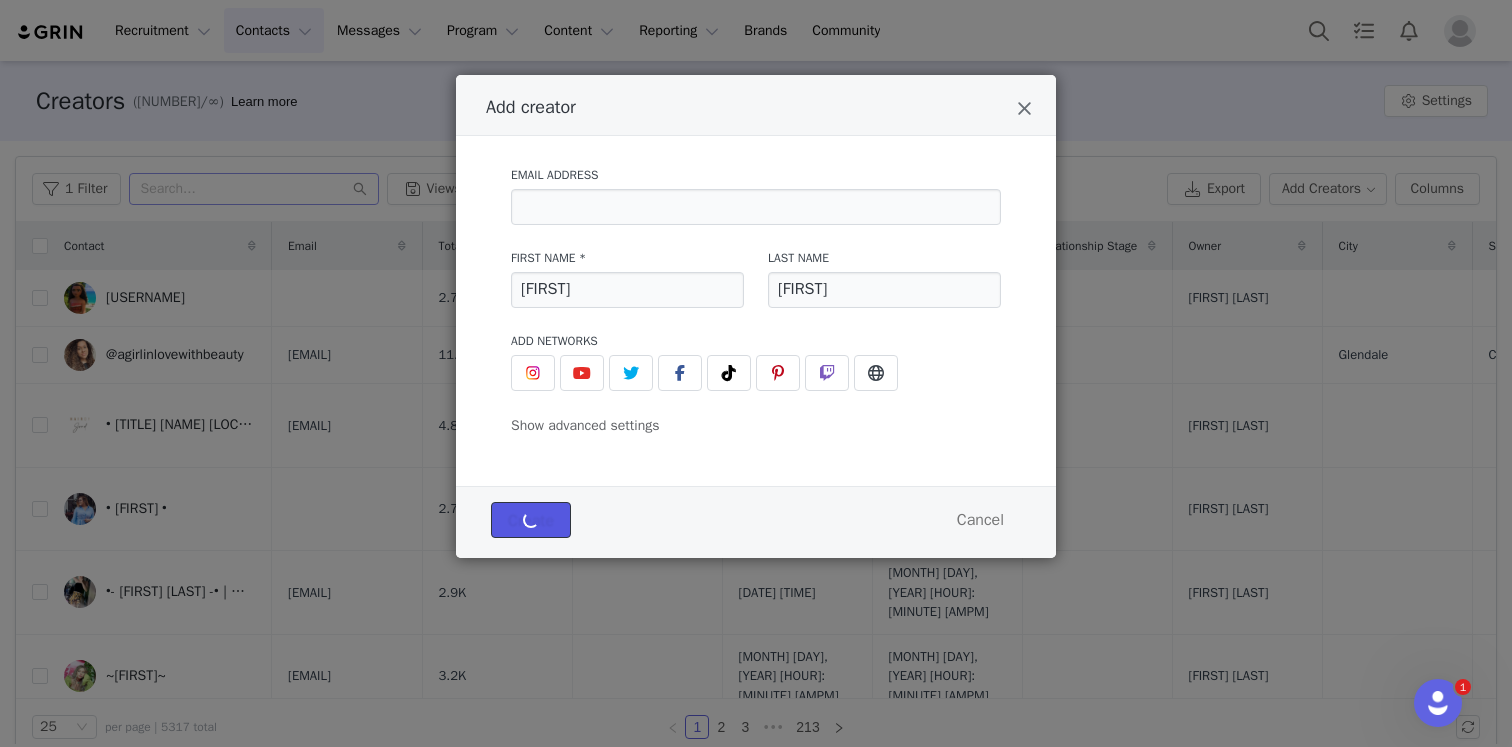 type 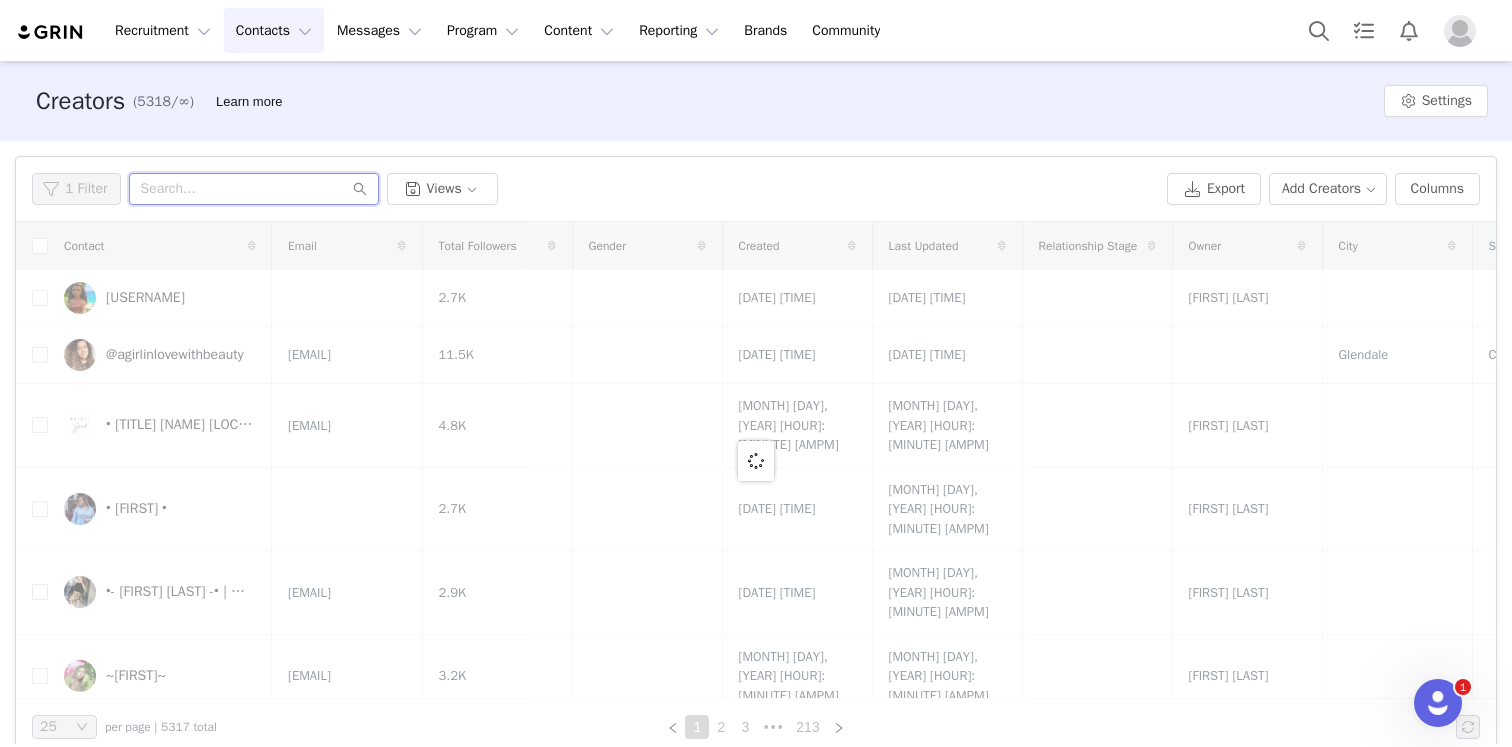click at bounding box center (254, 189) 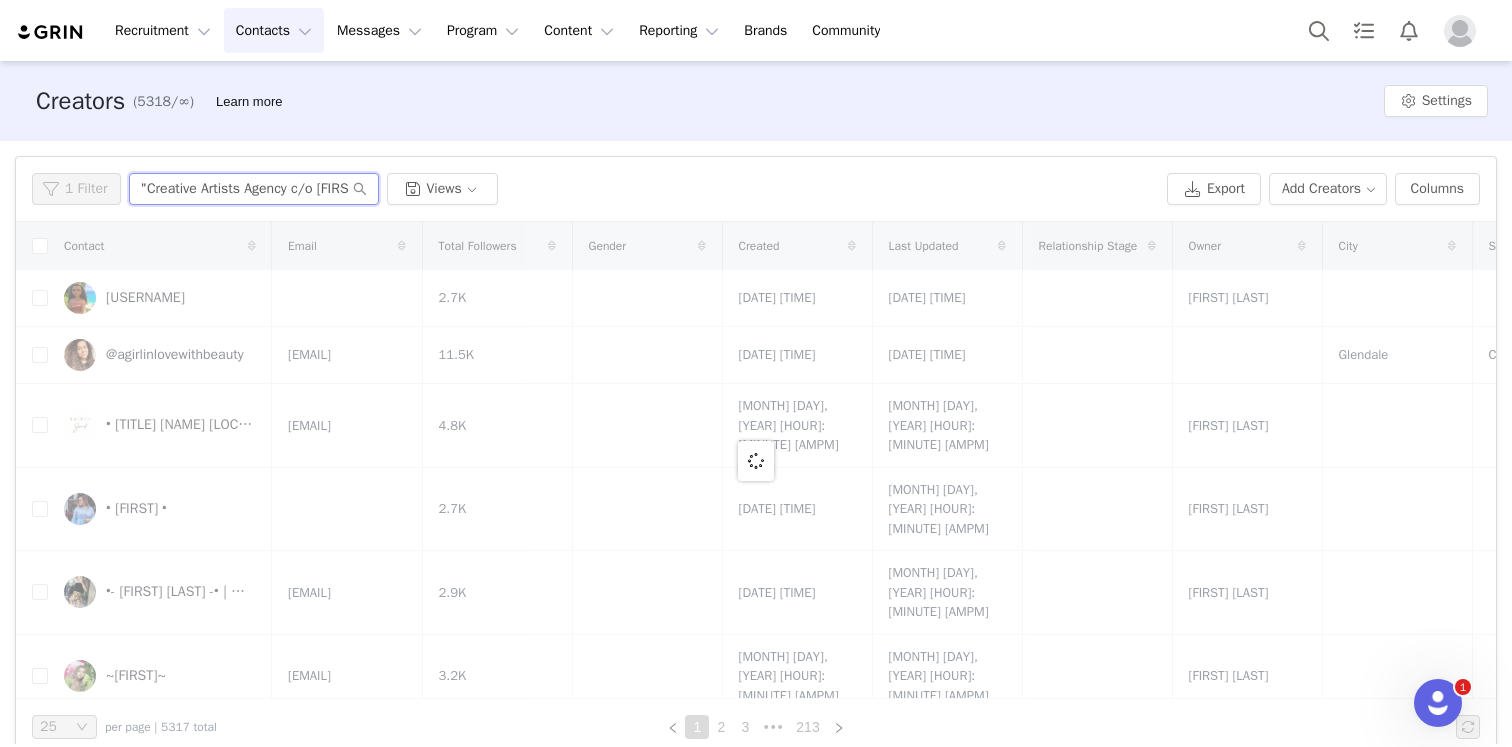 scroll, scrollTop: 0, scrollLeft: 438, axis: horizontal 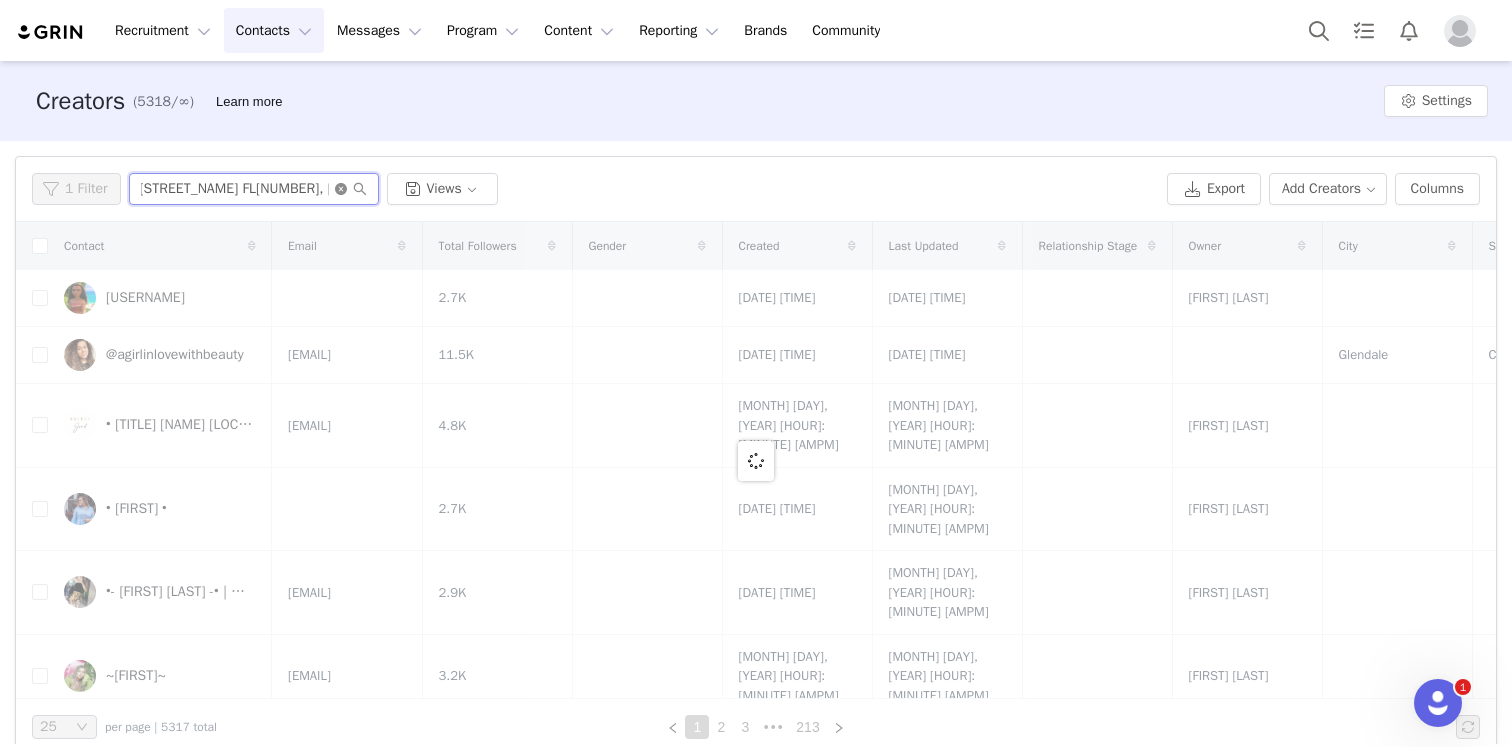 type on ""Creative Artists Agency c/o [FIRST] [LAST] [NUMBER] [STREET_NAME] [STREET_NAME] FL[NUMBER], [CITY], [STATE] [POSTAL_CODE]"" 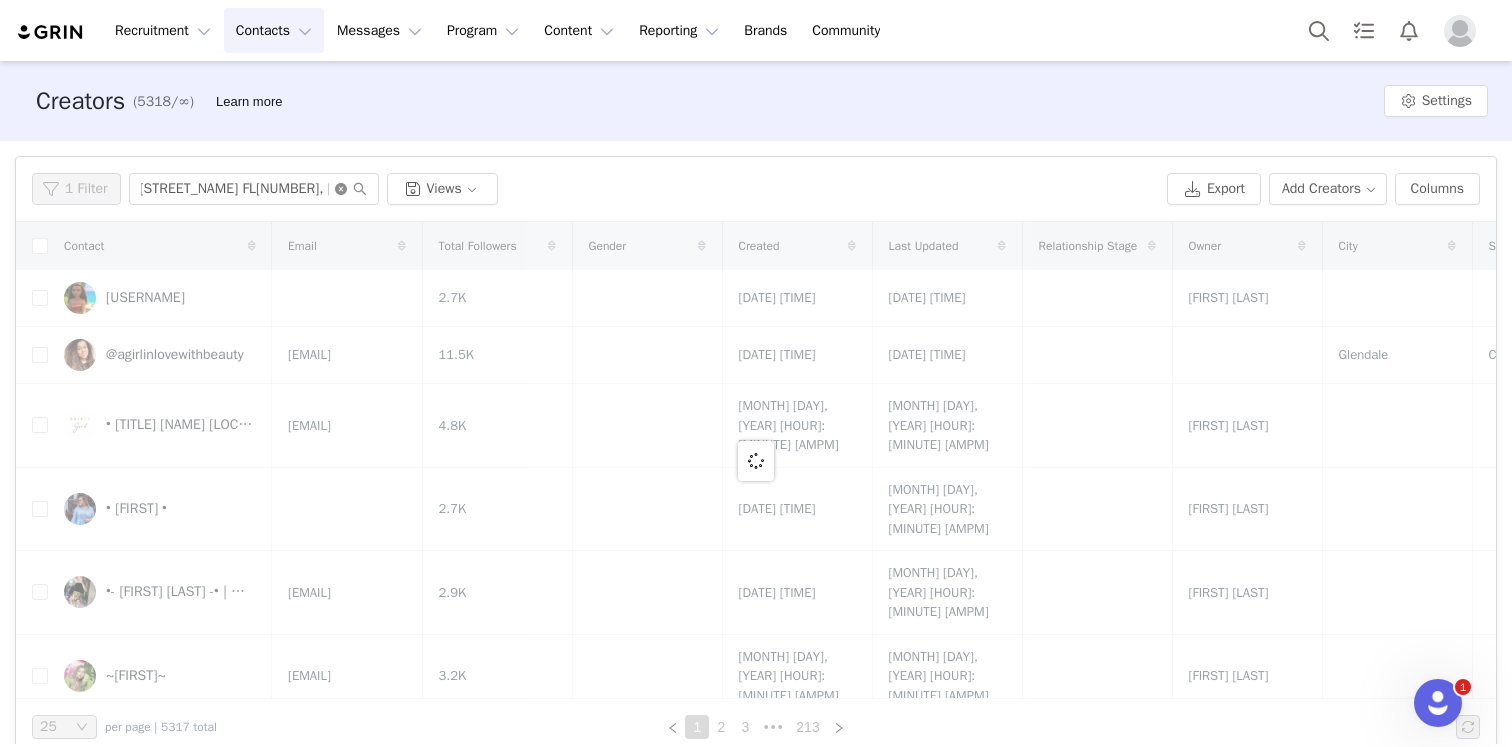 click 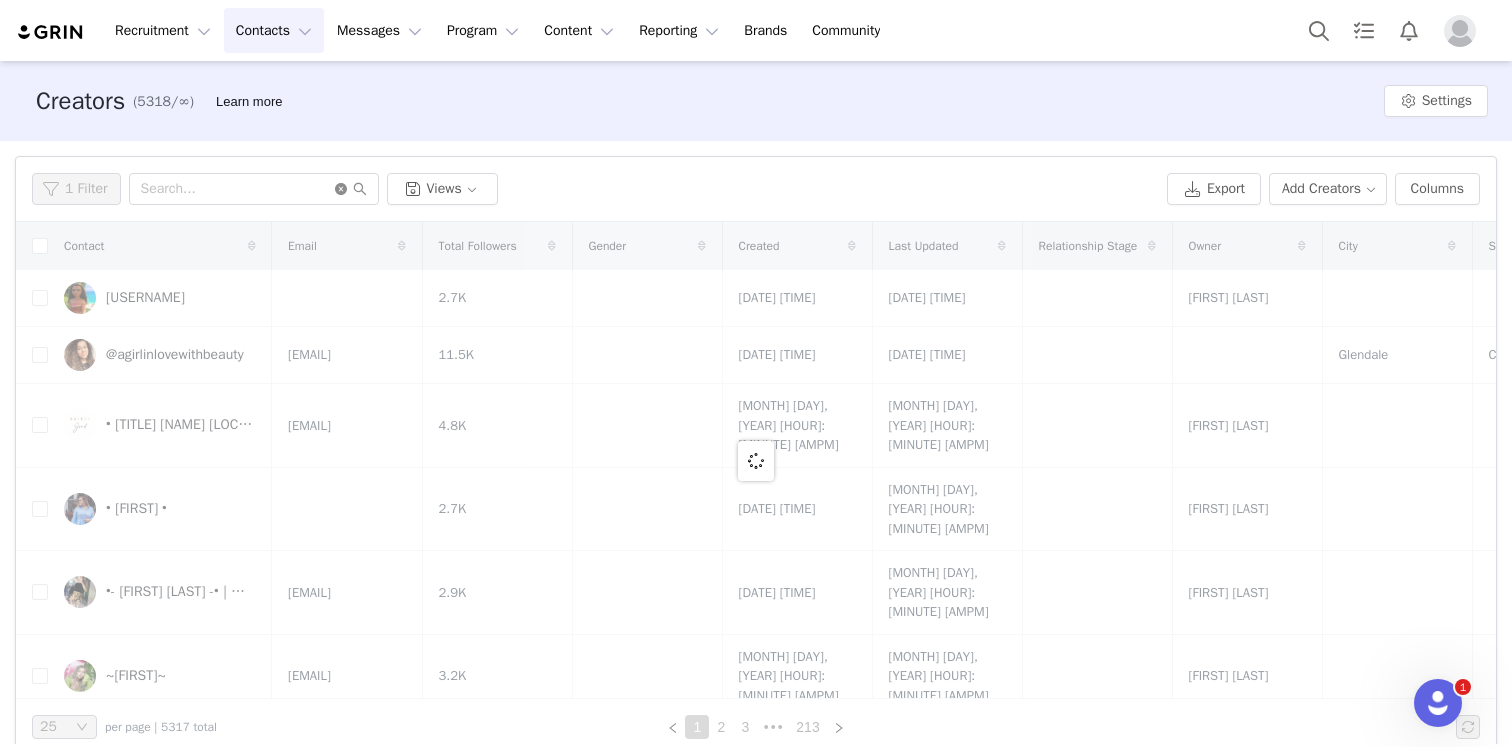 scroll, scrollTop: 0, scrollLeft: 0, axis: both 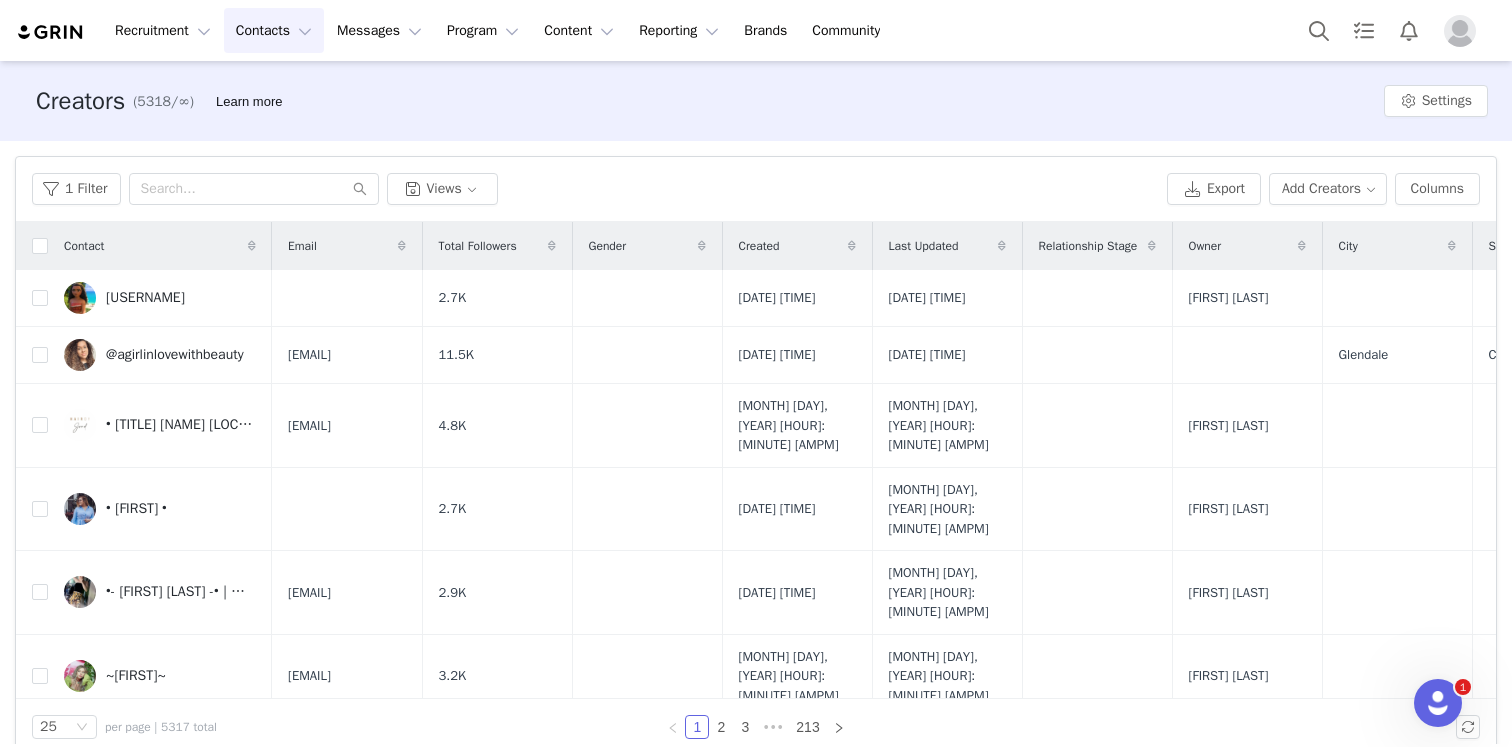 click on "Filters   Filter Logic  And Or  Archived  Select No  Owner  Select  Contact Tag  Select    Relationship Stage  Select  Contact Created Date   Activation  Select    Gender  Select  Content Progress  Select  Campaign  Select    Advanced Filters   + Add Field  Apply Filters Clear All 1 Filter Views     Export  Add Creators      Columns  Contact   [EMAIL]   Total Followers   Gender   Created   Last Updated   Relationship Stage   Owner   [CITY]   [STATE]   [COUNTRY]   Source   Curated List   Primary Contact   _notpakistani   2.7K [MONTH] [DAY], [YEAR] [HOUR]:[MINUTE] [AMPM] [MONTH] [DAY], [YEAR] [HOUR]:[MINUTE] [AMPM] [FIRST] [LAST] Search    Creator  @[USERNAME]   [EMAIL] 11.5K [MONTH] [DAY], [YEAR] [HOUR]:[MINUTE] [AMPM] [MONTH] [DAY], [YEAR] [HOUR]:[MINUTE] [AMPM] [FIRST] [LAST] Search    Creator  • [FIRST]  [LAST] • WIRRAL HOME SALON •  [EMAIL] 4.8K [MONTH] [DAY], [YEAR] [HOUR]:[MINUTE] [AMPM] [MONTH] [DAY], [YEAR] [HOUR]:[MINUTE] [AMPM] [FIRST] [LAST] Search    Creator  • [FIRST] •  2.7K [MONTH] [DAY], [YEAR] [HOUR]:[MINUTE] [AMPM] [MONTH] [DAY], [YEAR] [HOUR]:[MINUTE] [AMPM] Search    2.9K 0" at bounding box center (756, 456) 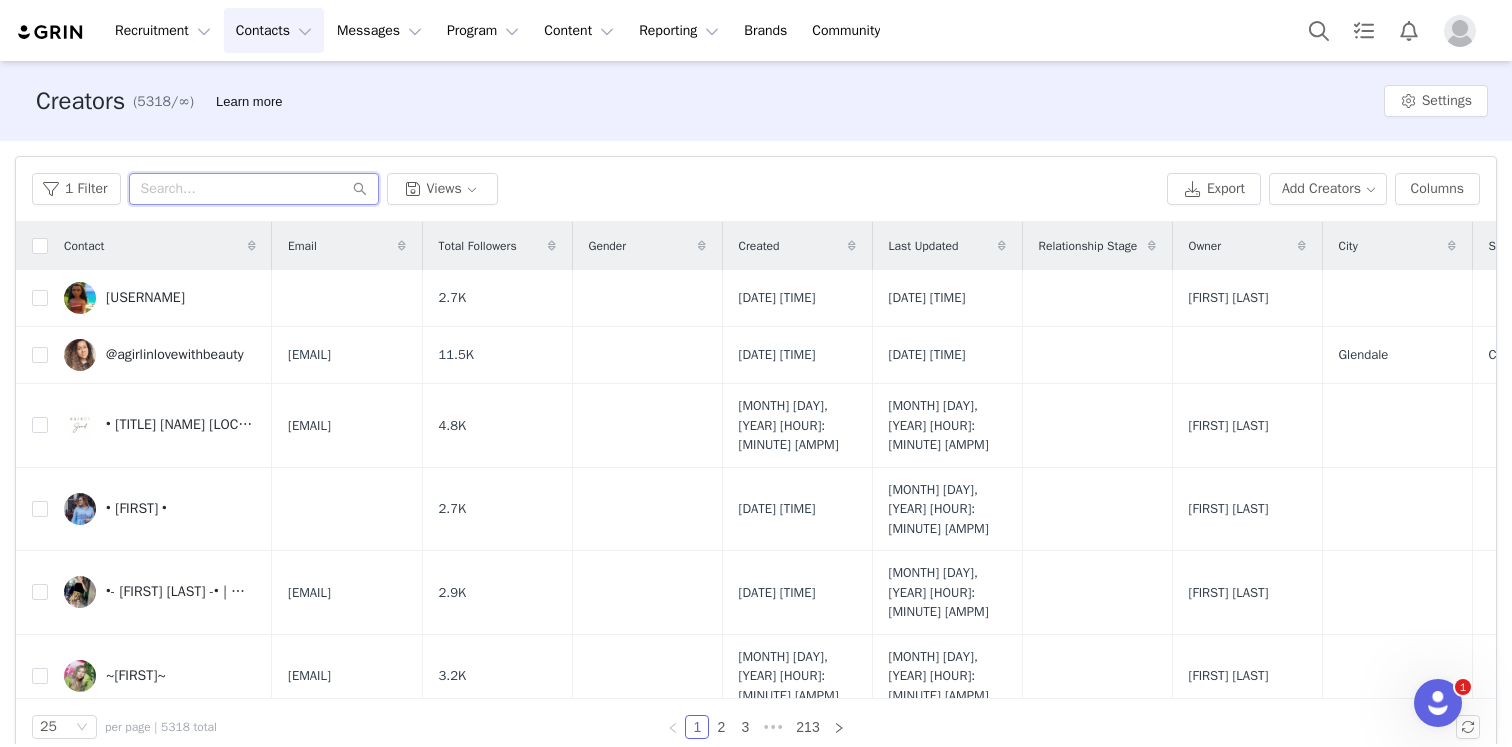 click at bounding box center [254, 189] 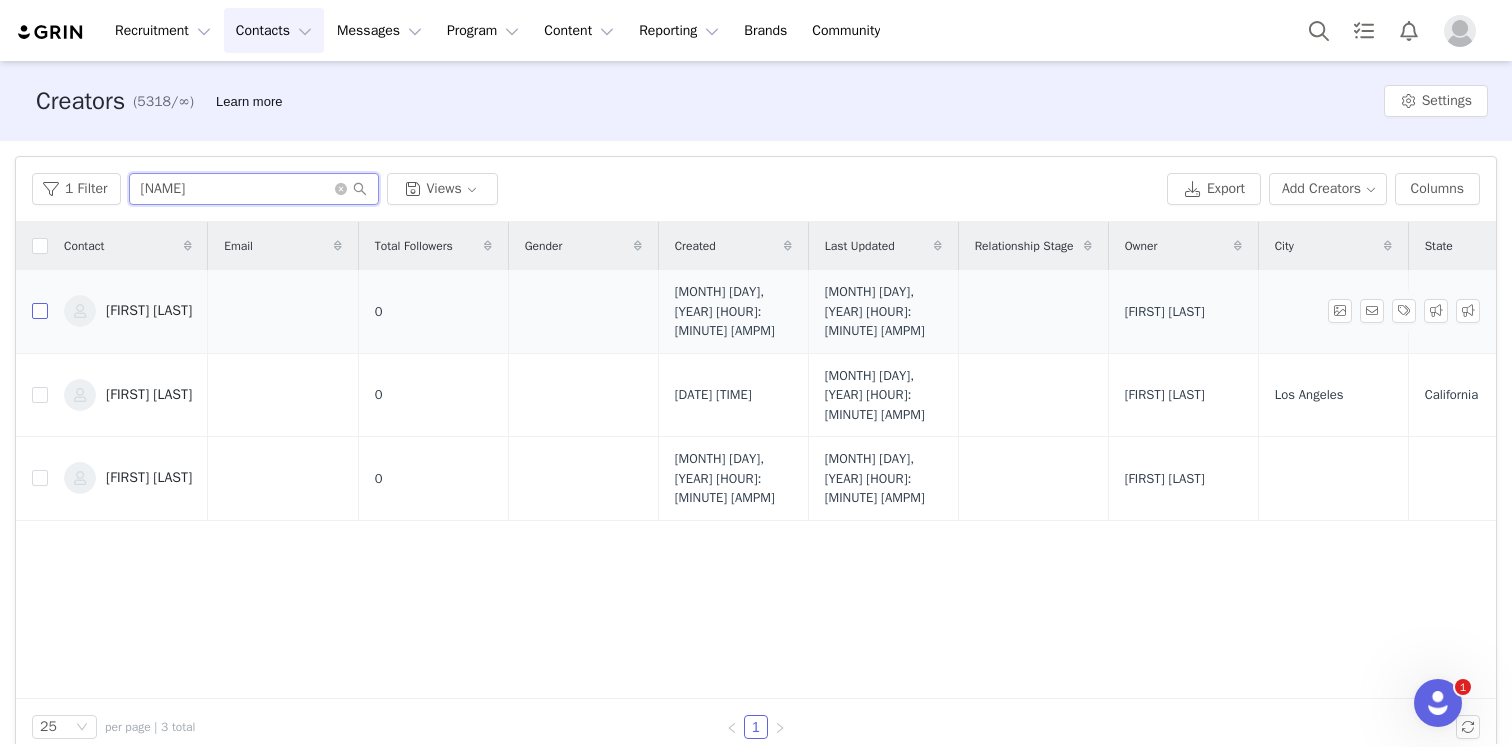 type on "[NAME]" 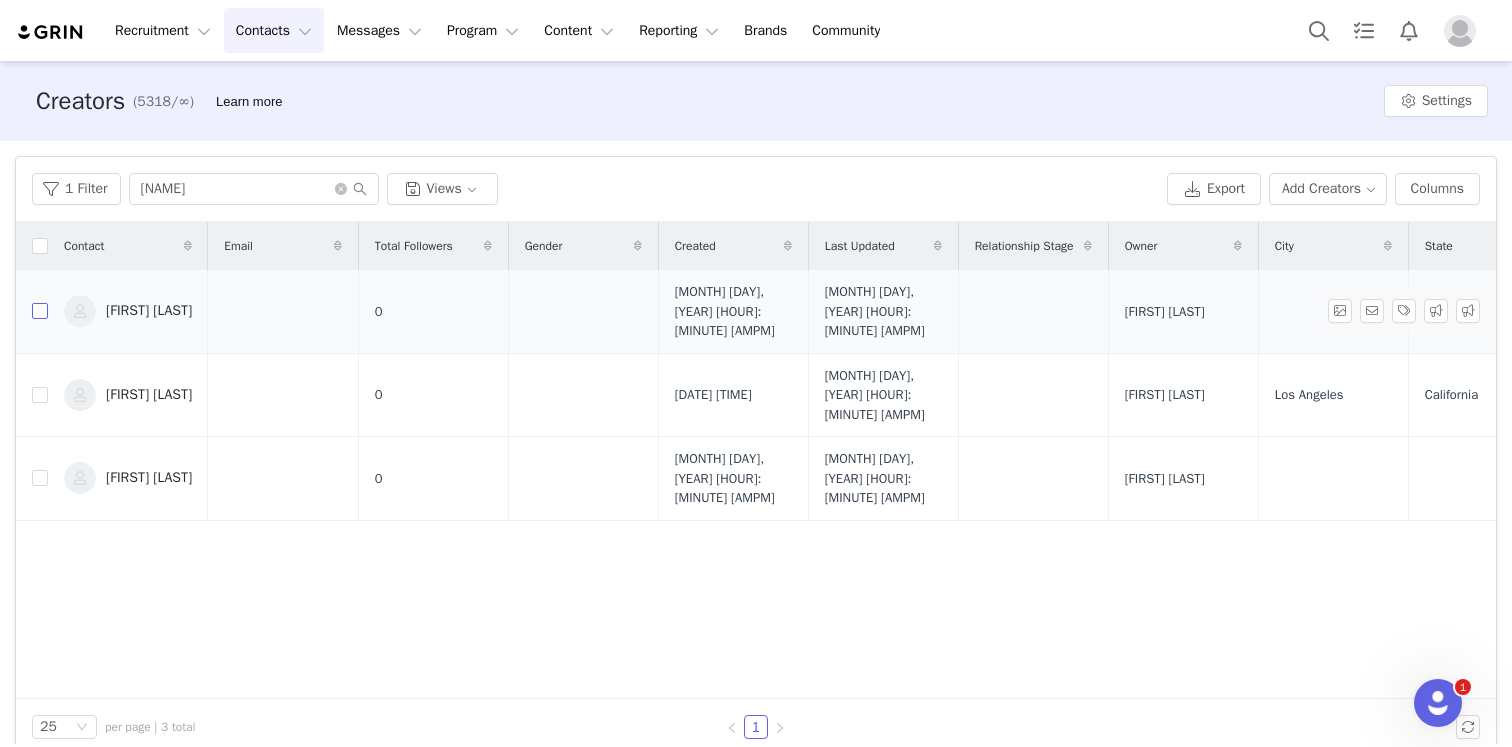 click at bounding box center [40, 311] 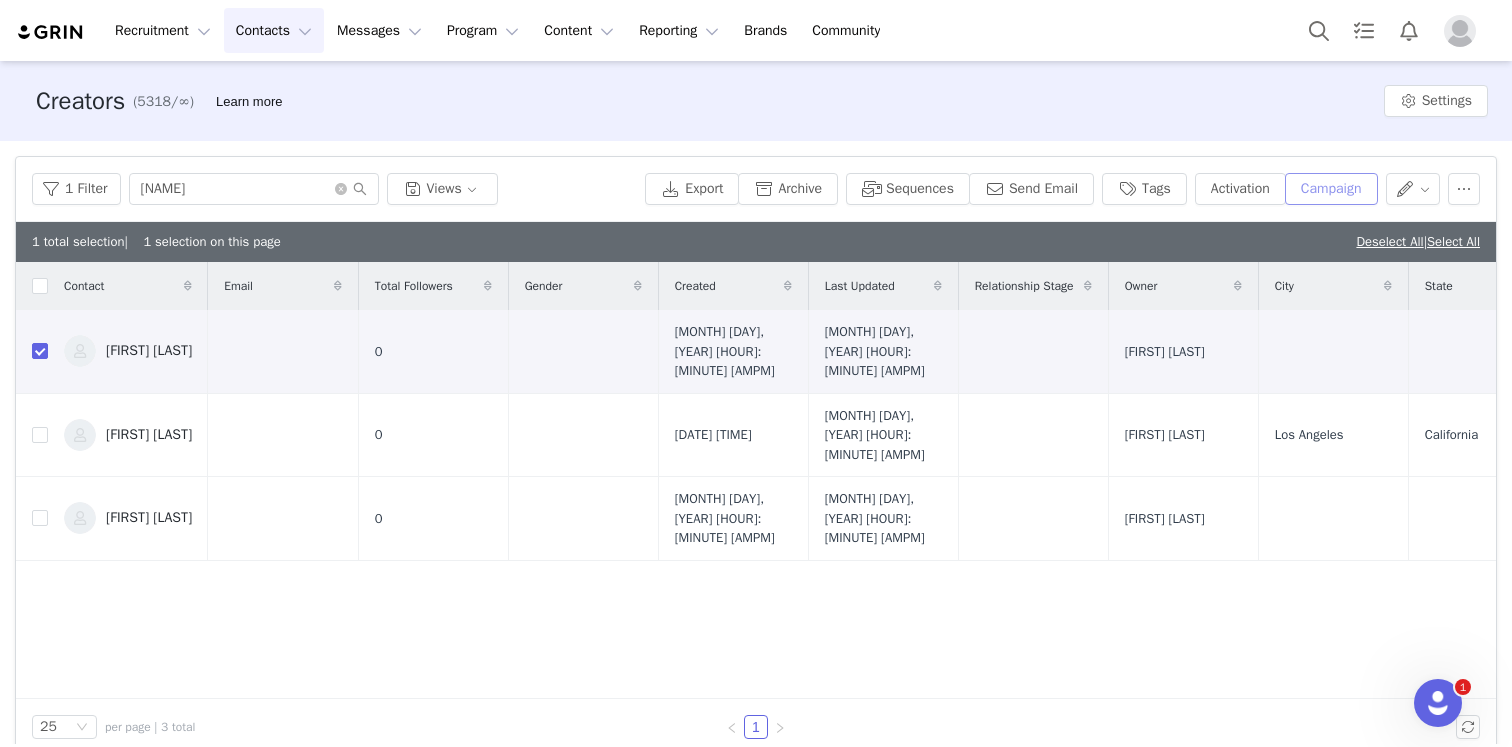 click on "Campaign" at bounding box center (1331, 189) 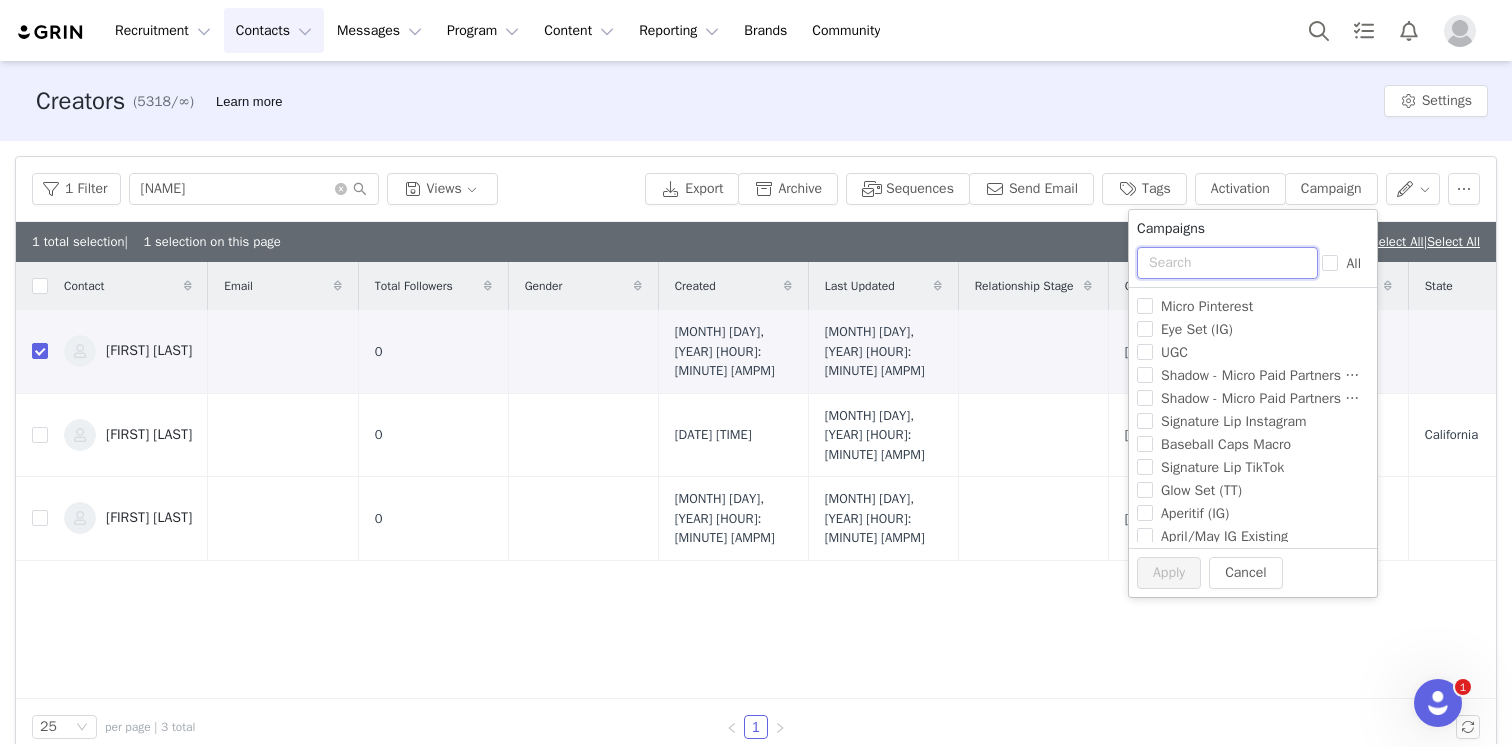 click at bounding box center [1227, 263] 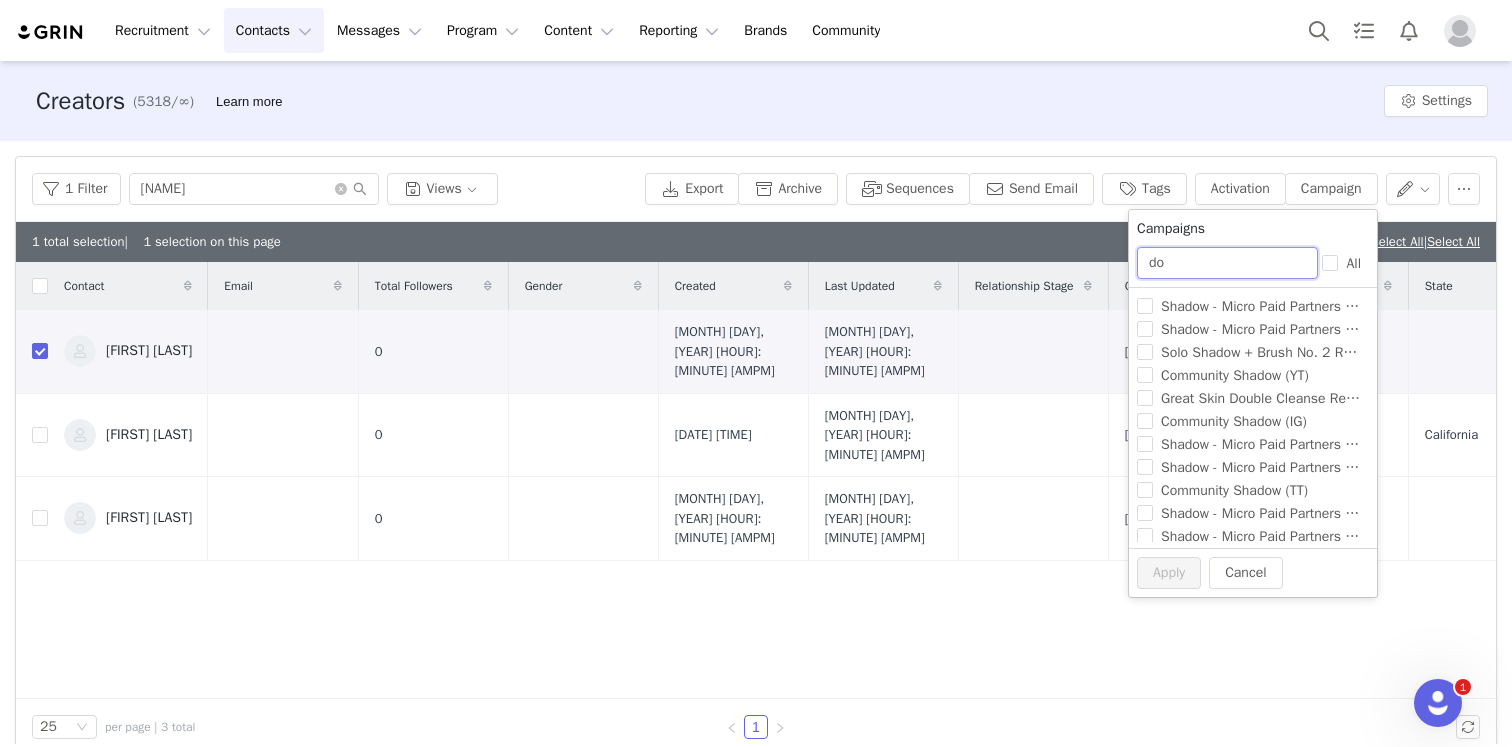 type on "d" 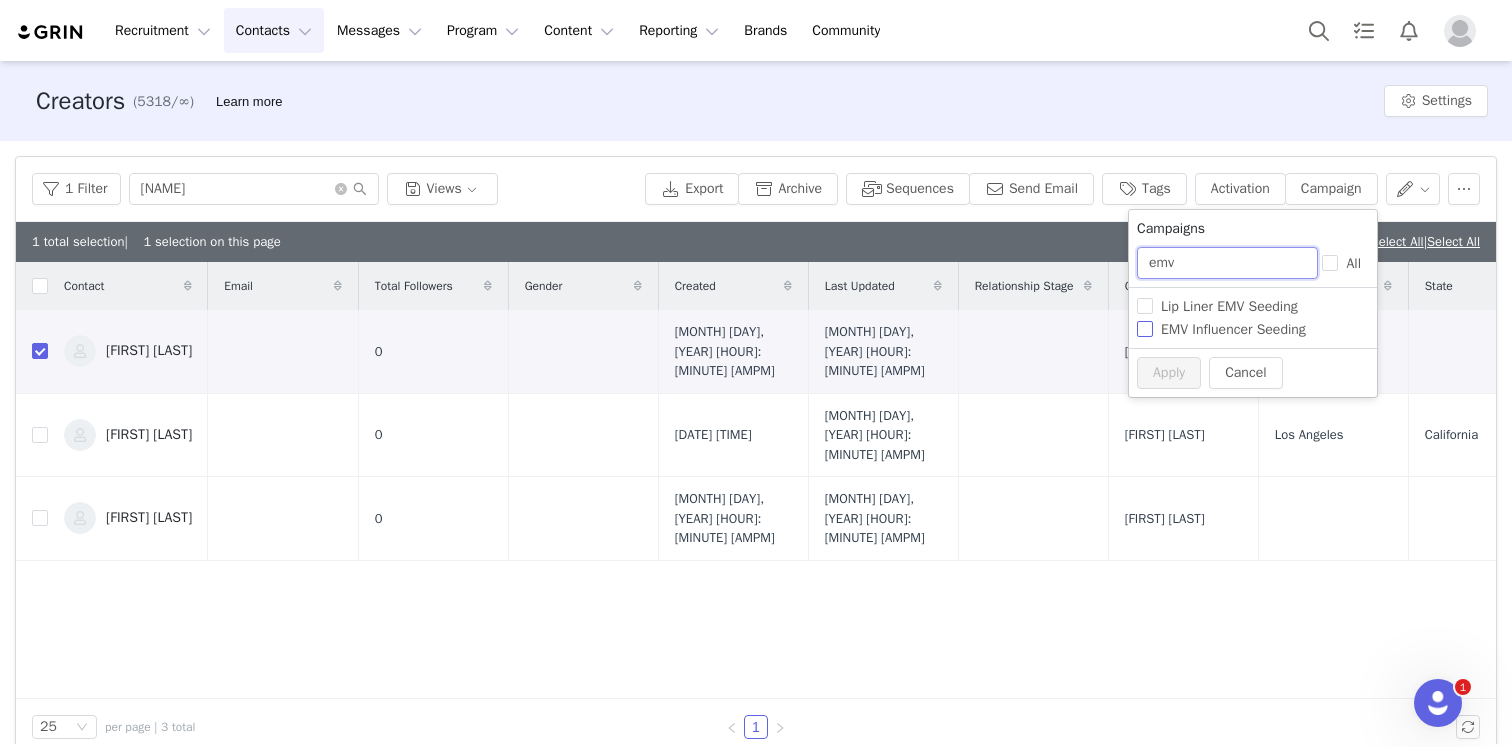 type on "emv" 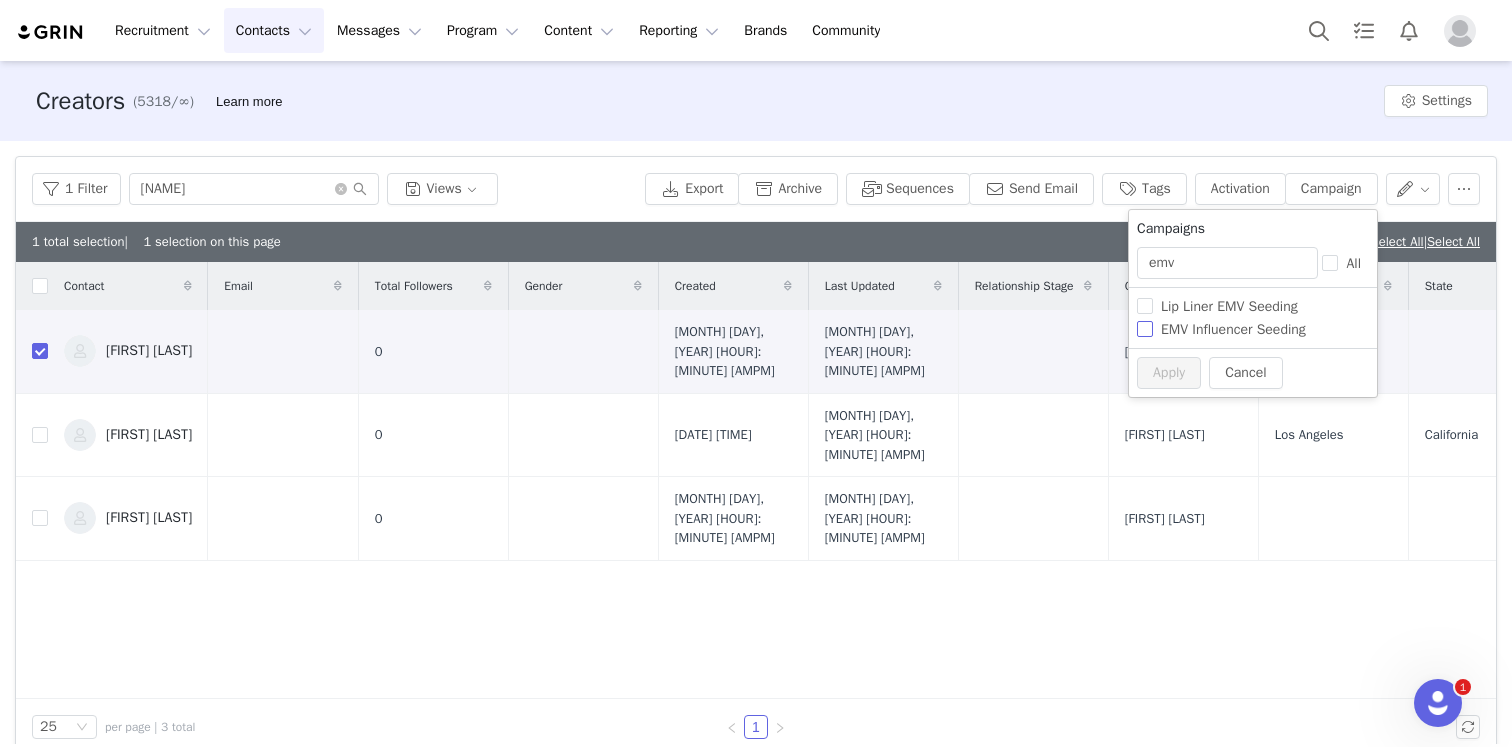 click on "EMV Influencer Seeding" at bounding box center [1233, 329] 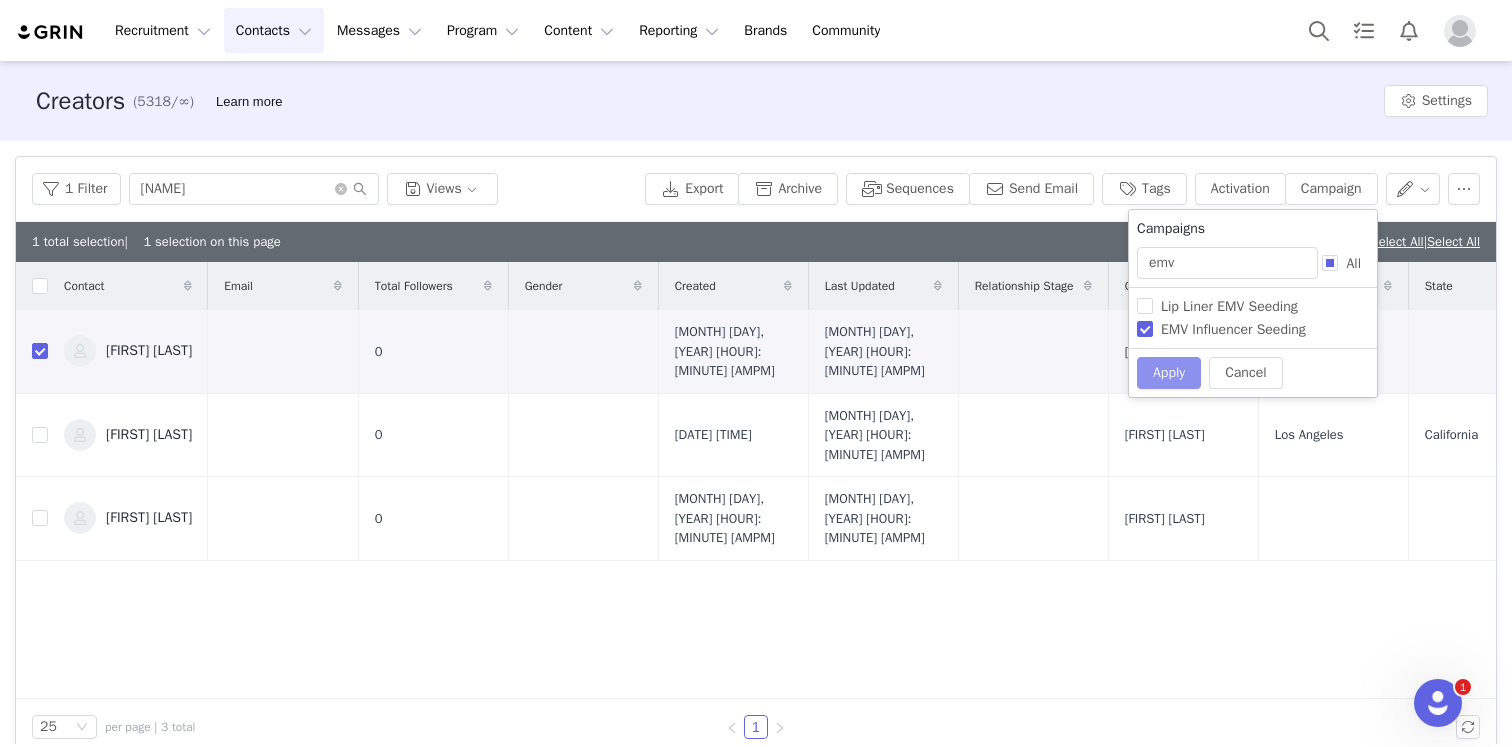 click on "Apply" at bounding box center (1169, 373) 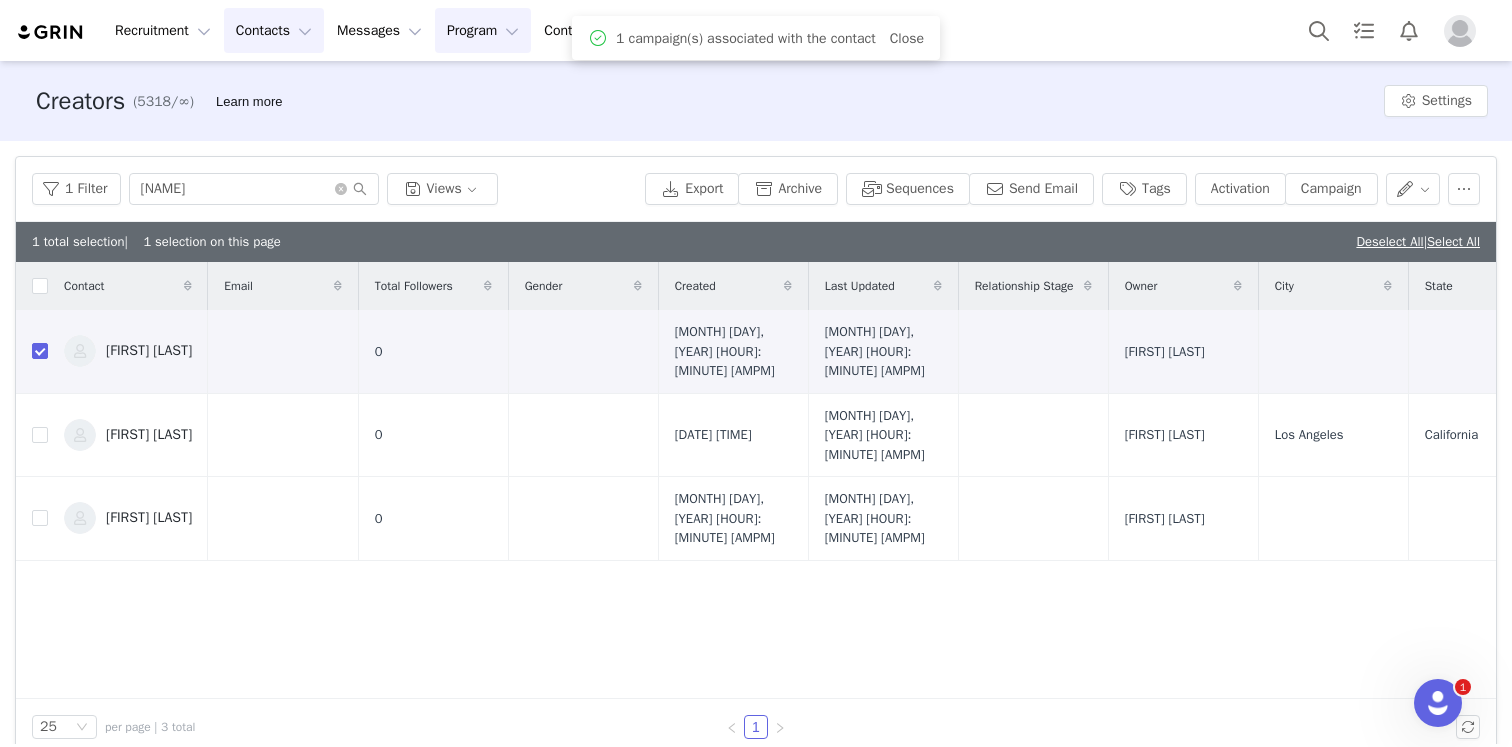 click on "Program Program" at bounding box center [483, 30] 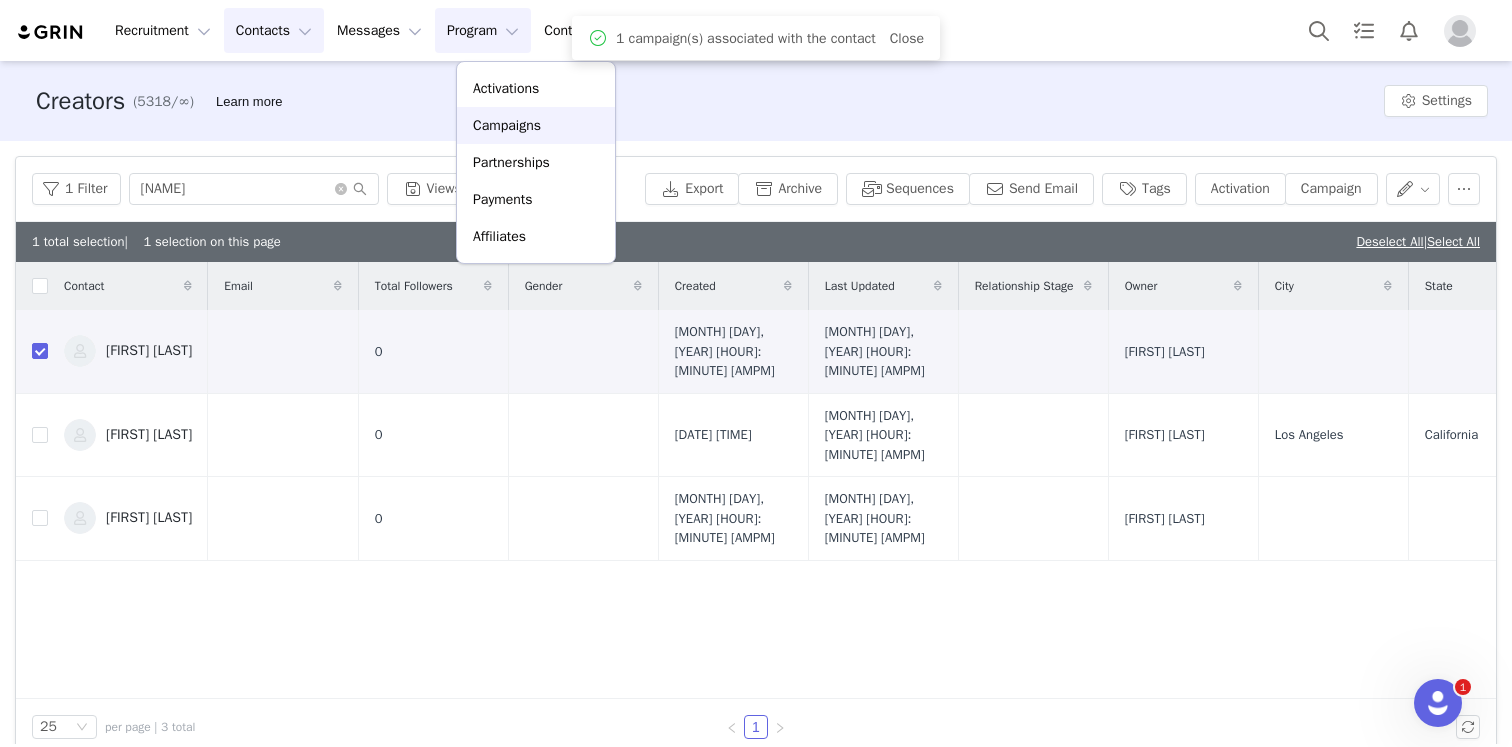 click on "Campaigns" at bounding box center (536, 125) 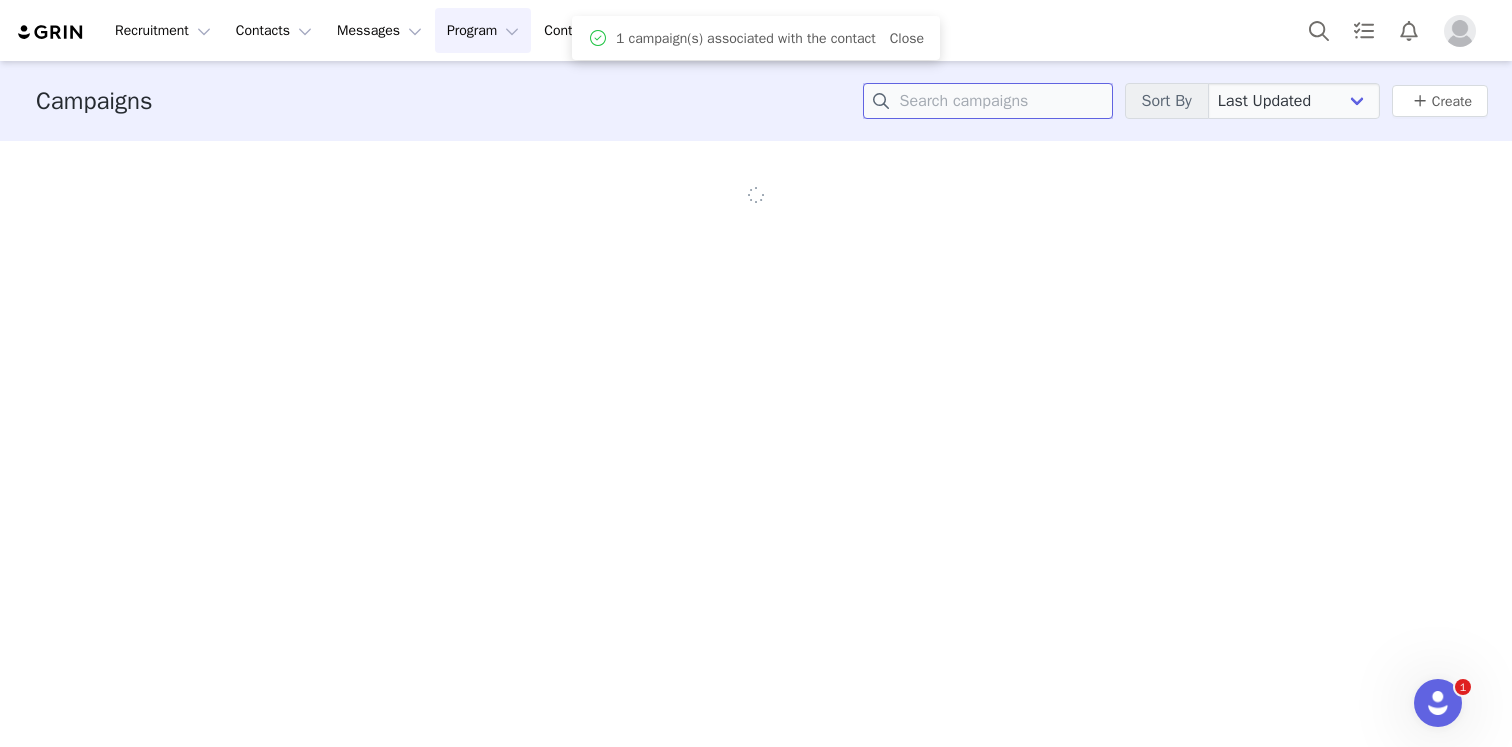 click at bounding box center (988, 101) 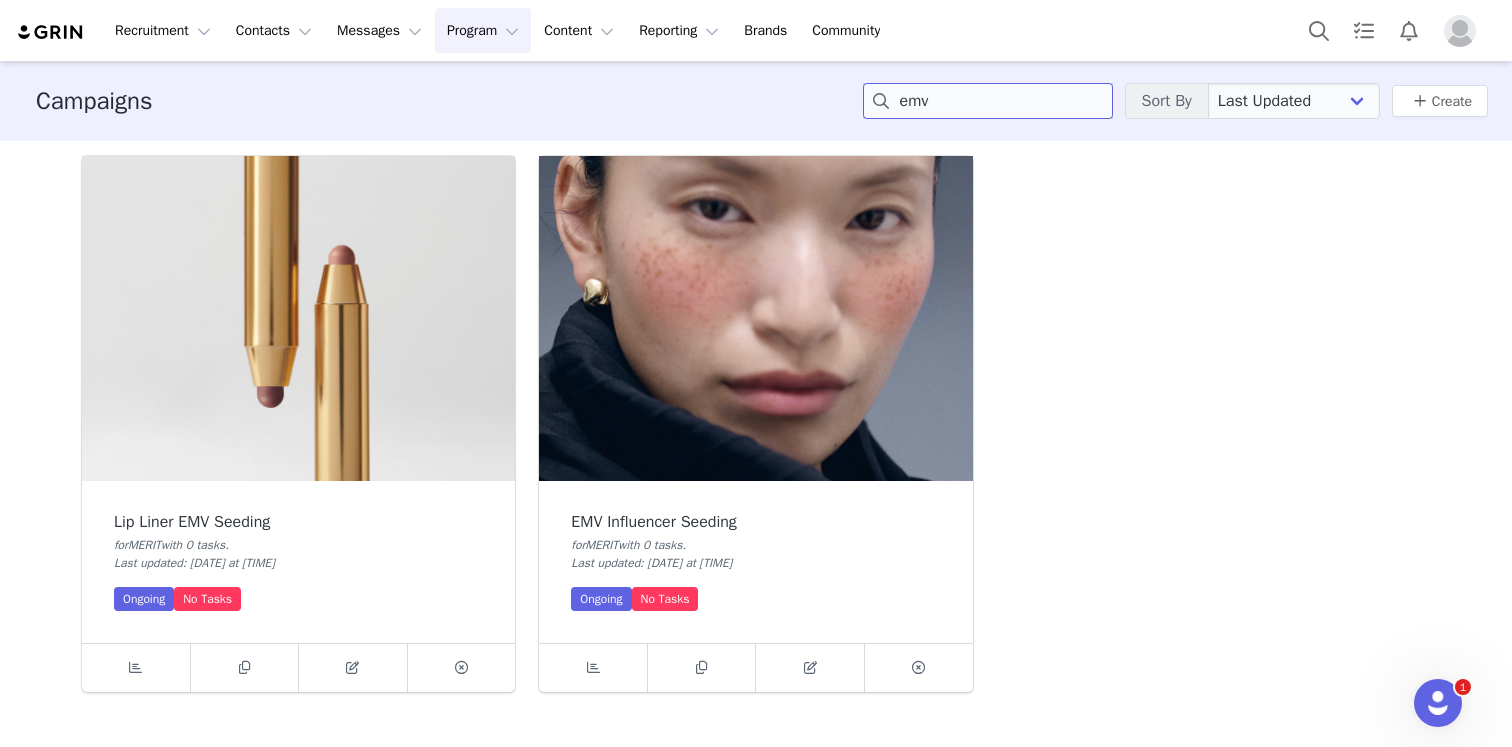 type on "emv" 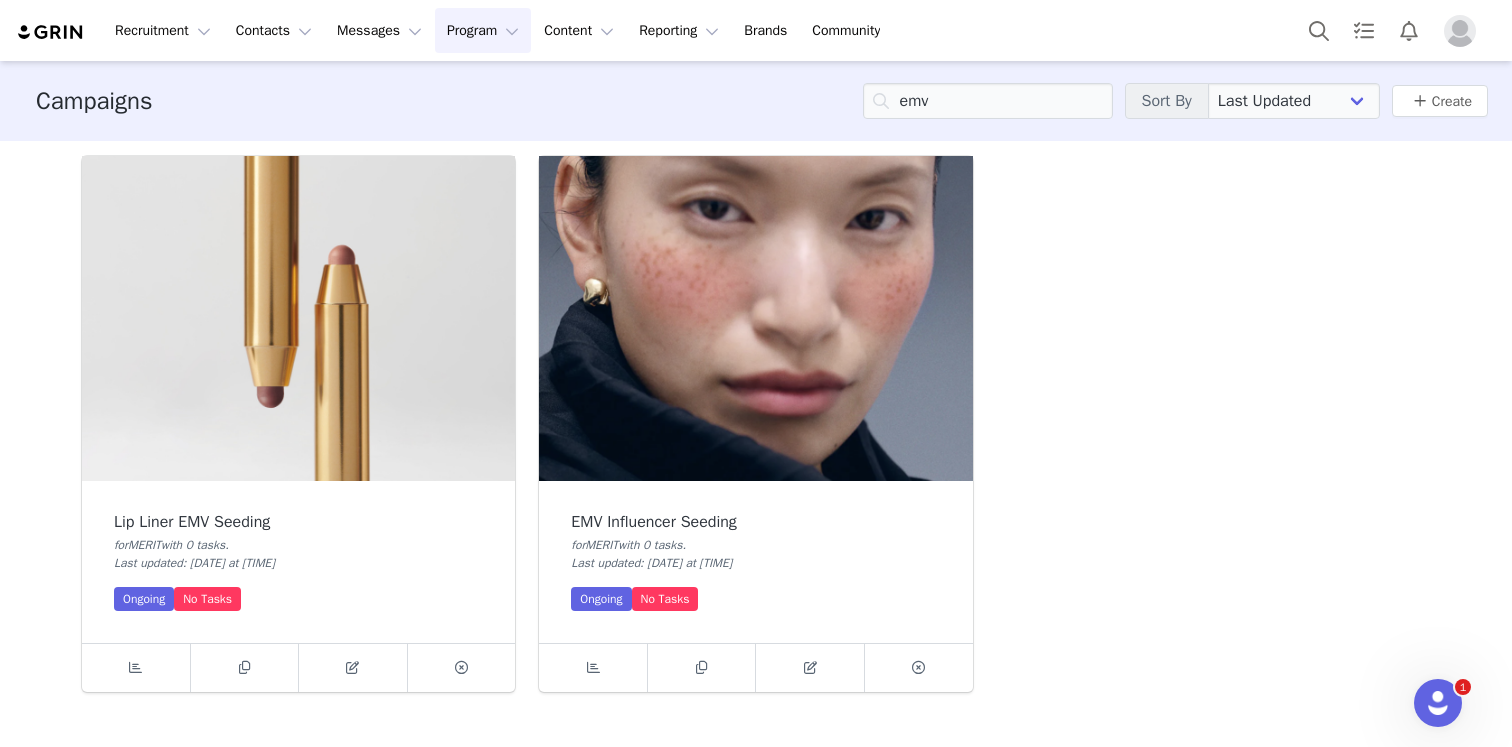 click at bounding box center [755, 318] 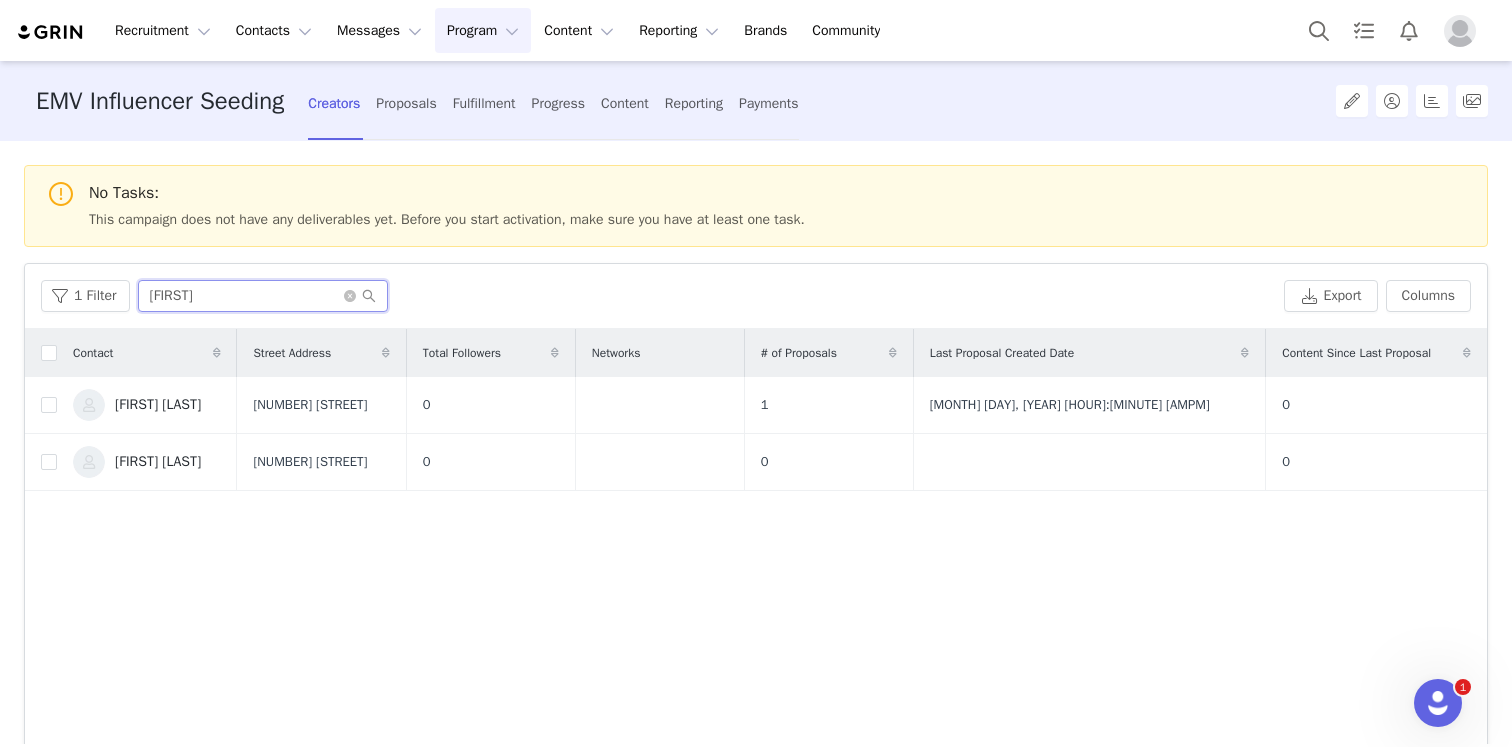 click on "[FIRST]" at bounding box center [263, 296] 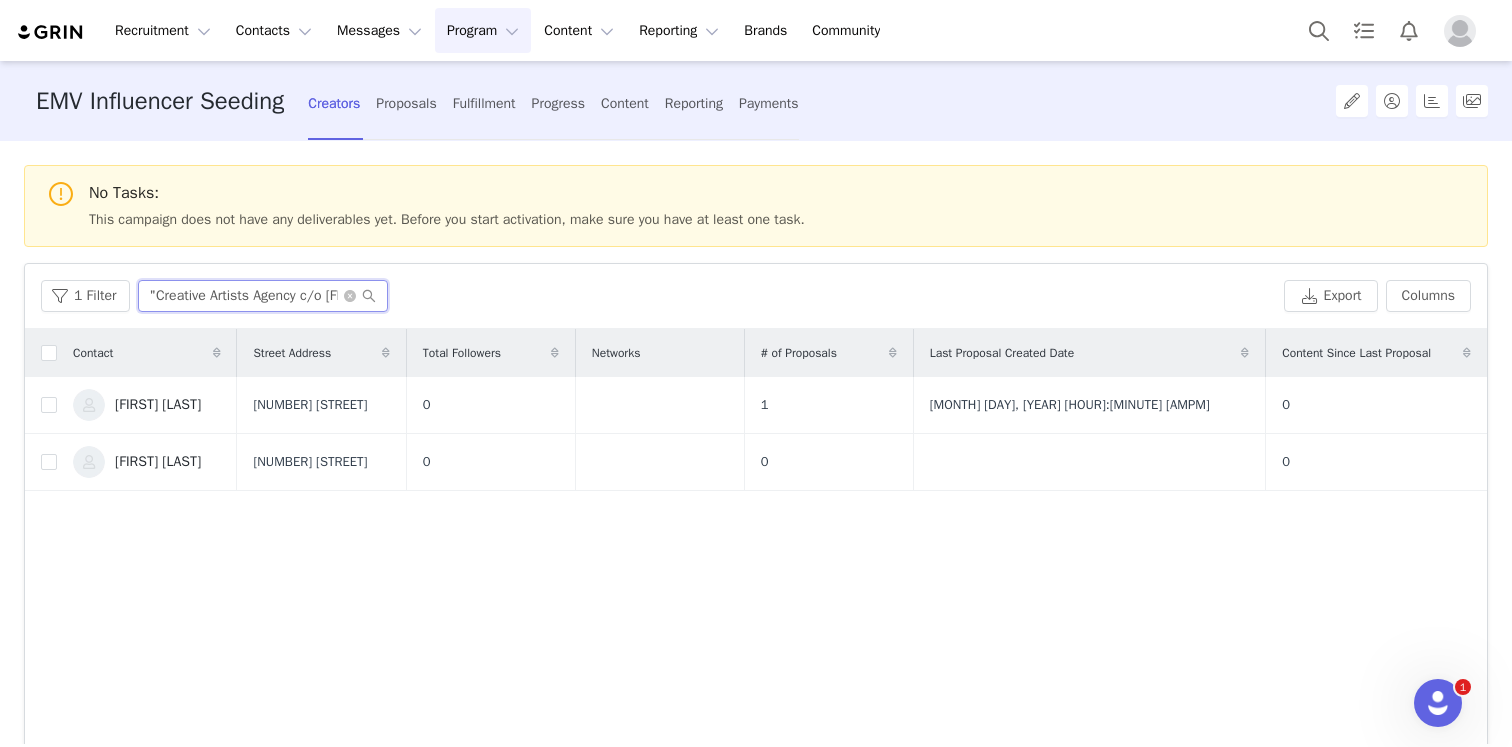 scroll, scrollTop: 0, scrollLeft: 457, axis: horizontal 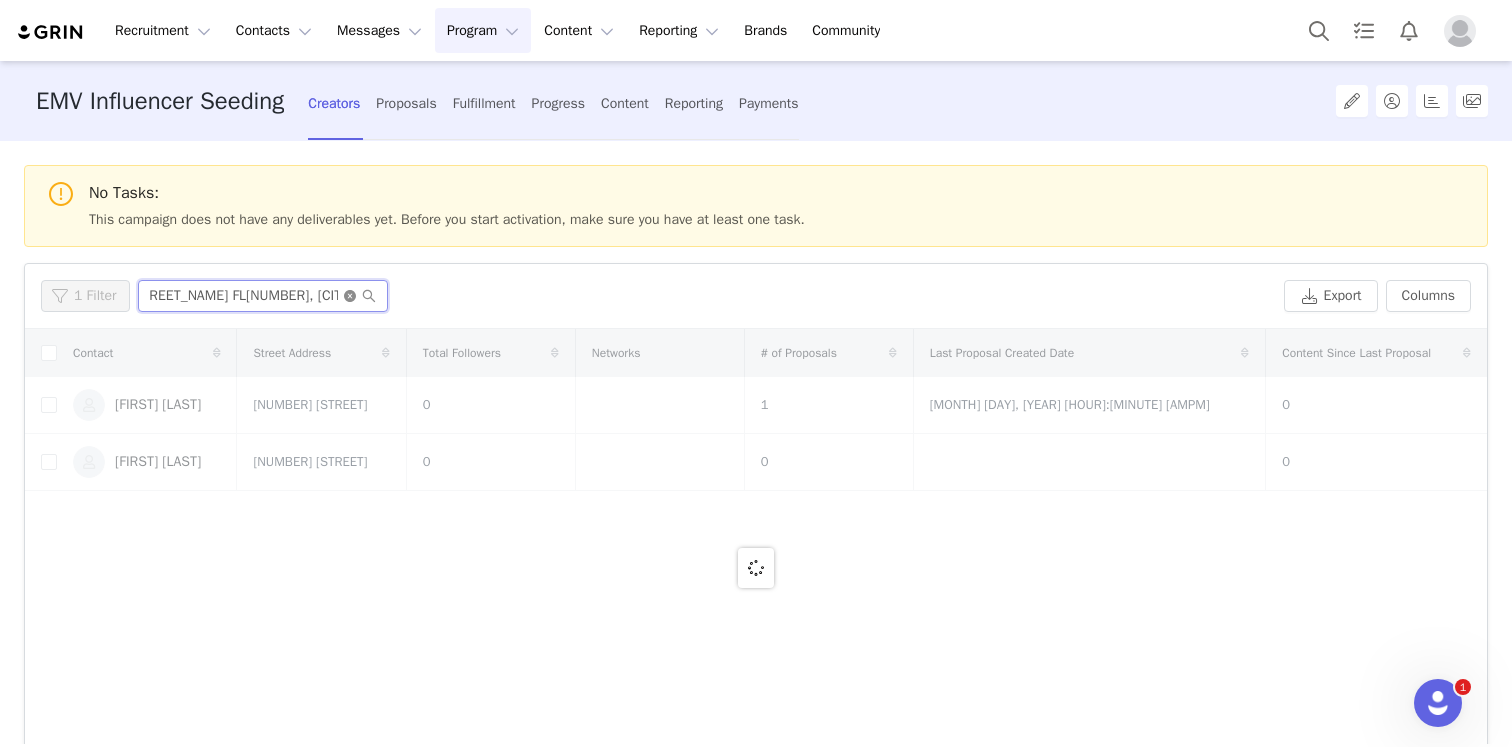 type on ""Creative Artists Agency c/o [FIRST] [LAST] [NUMBER] [STREET_NAME] [STREET_NAME] FL[NUMBER], [CITY], [STATE] [POSTAL_CODE]"" 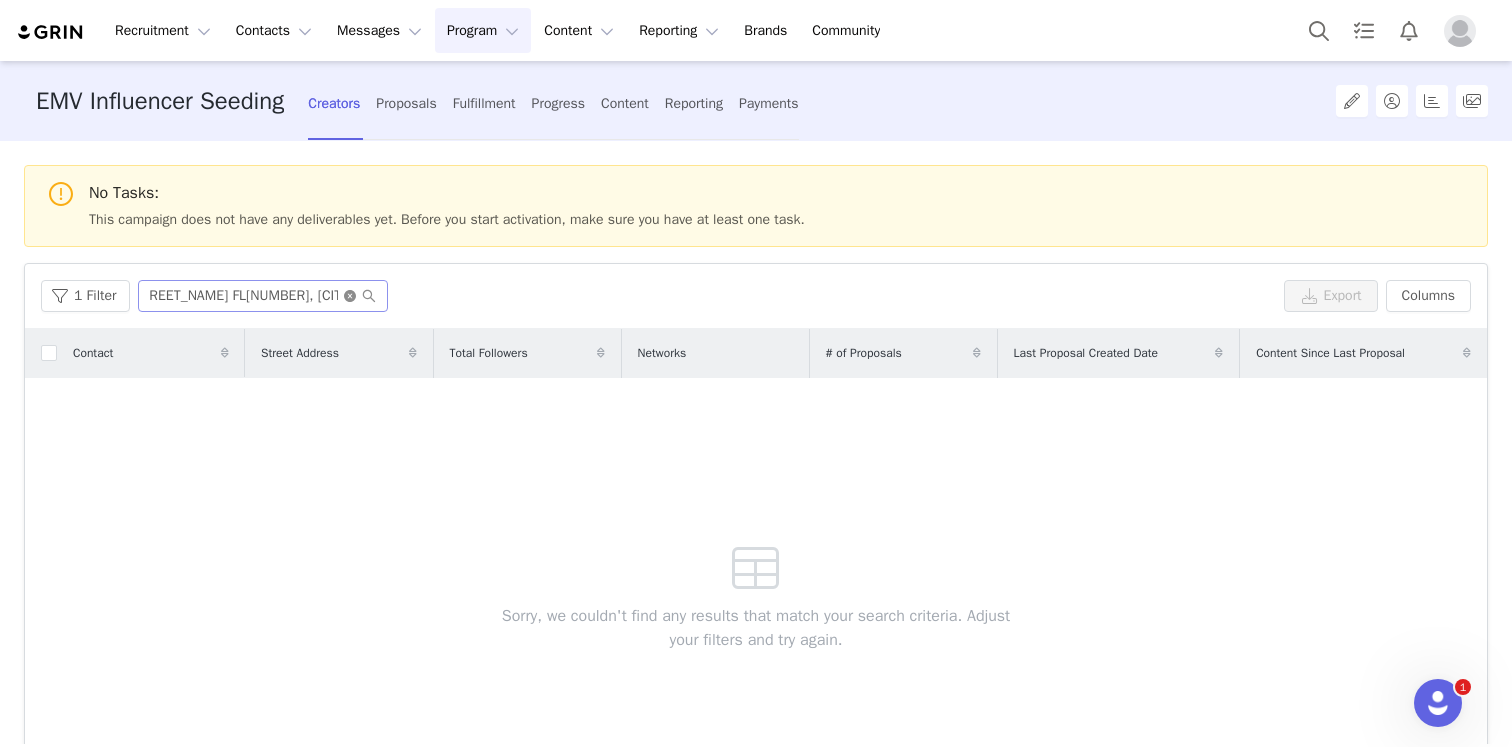 click 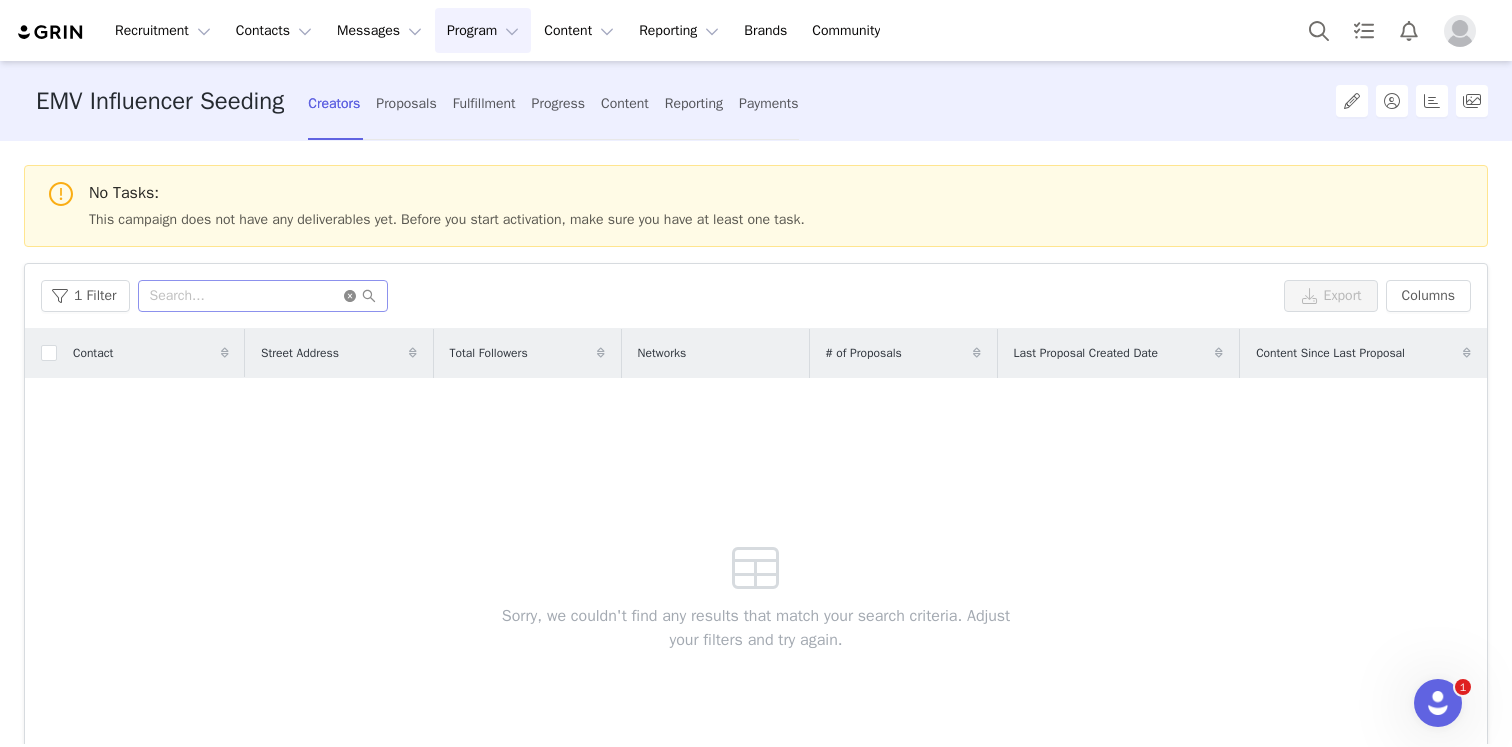 scroll, scrollTop: 0, scrollLeft: 0, axis: both 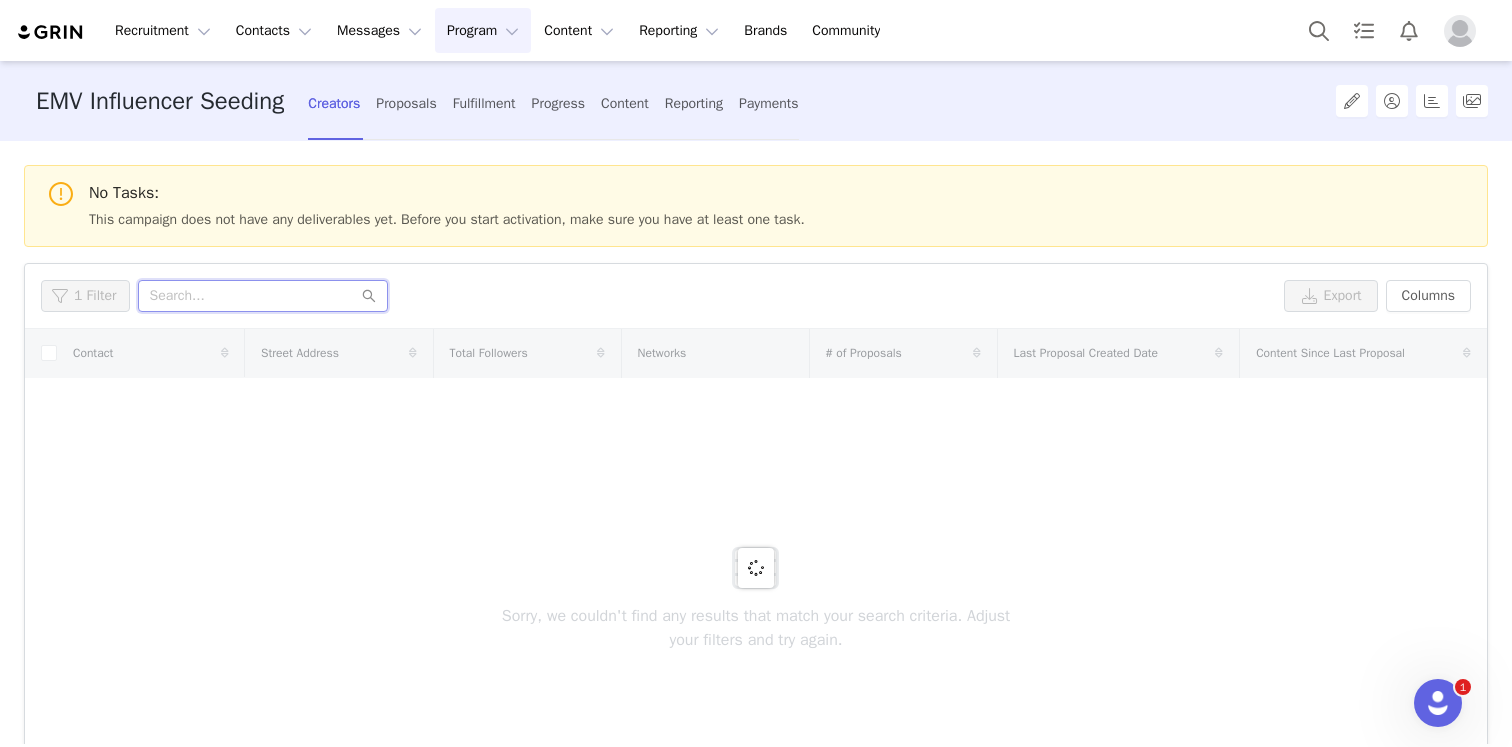 click at bounding box center (263, 296) 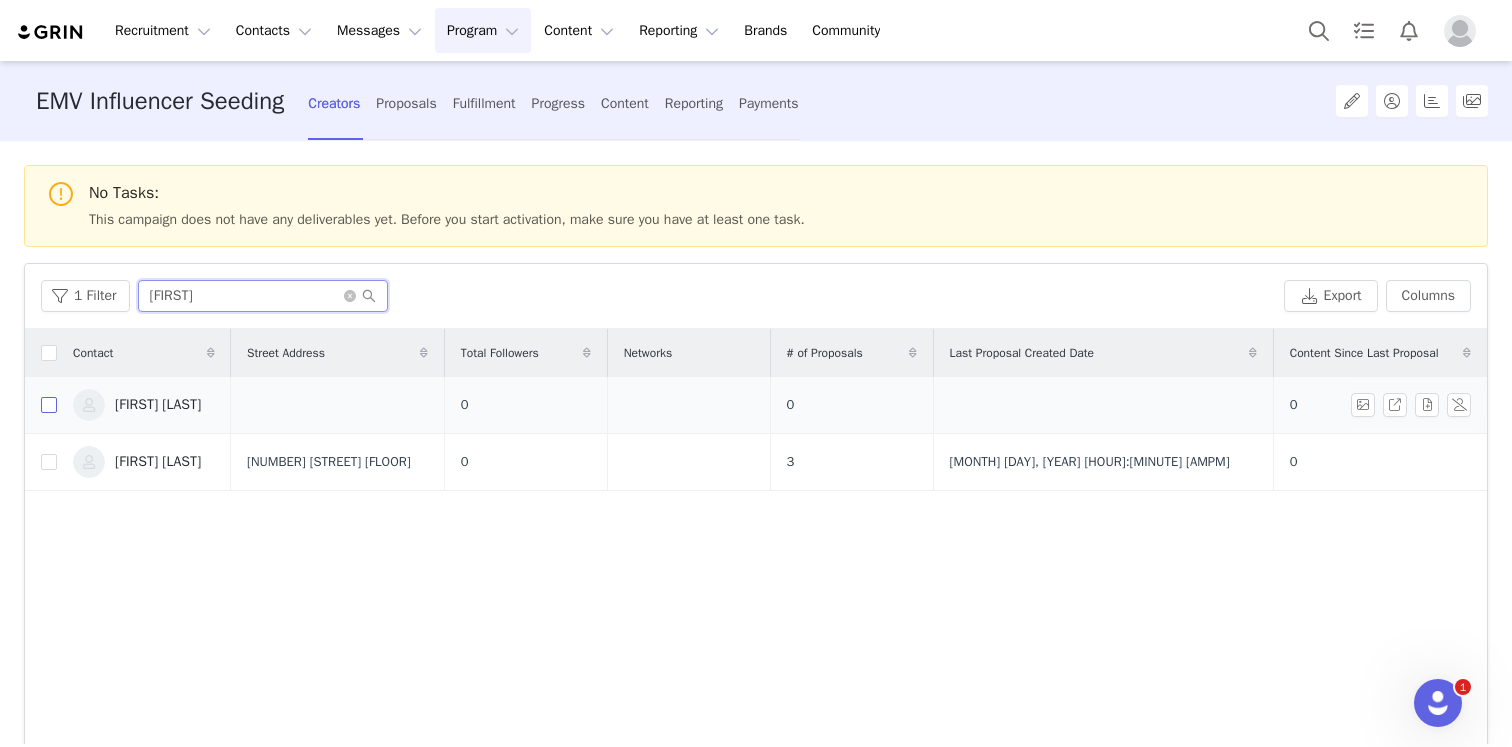 type on "[FIRST]" 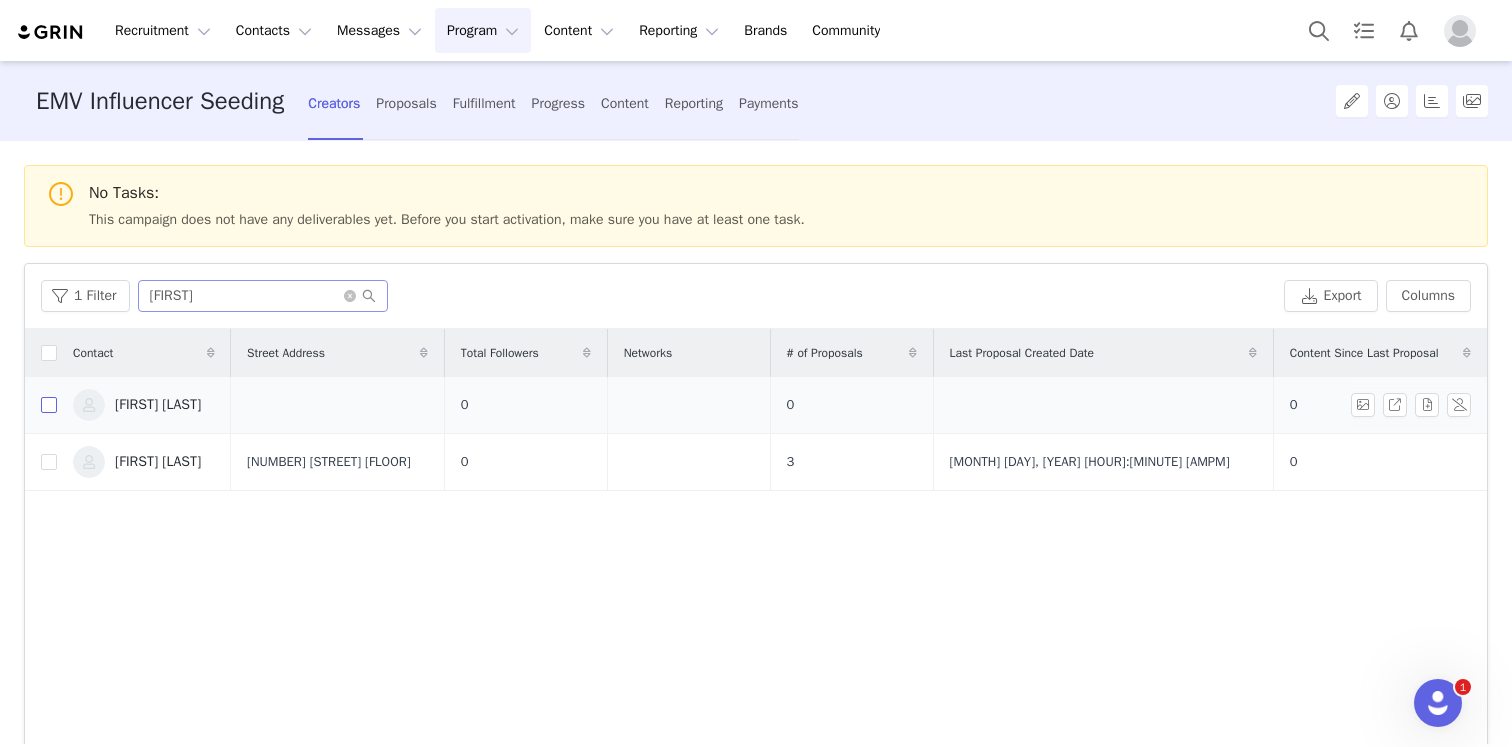 click at bounding box center [49, 405] 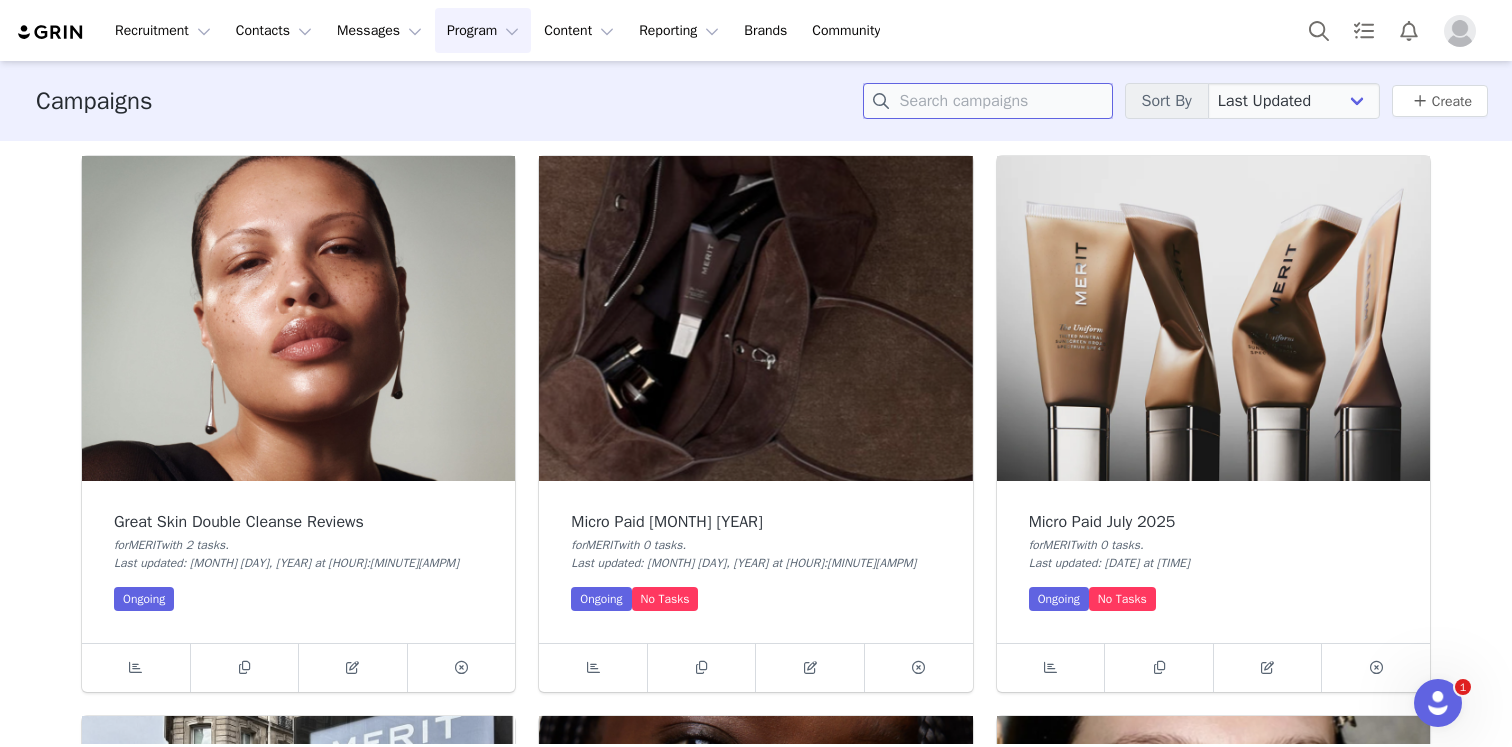 click at bounding box center [988, 101] 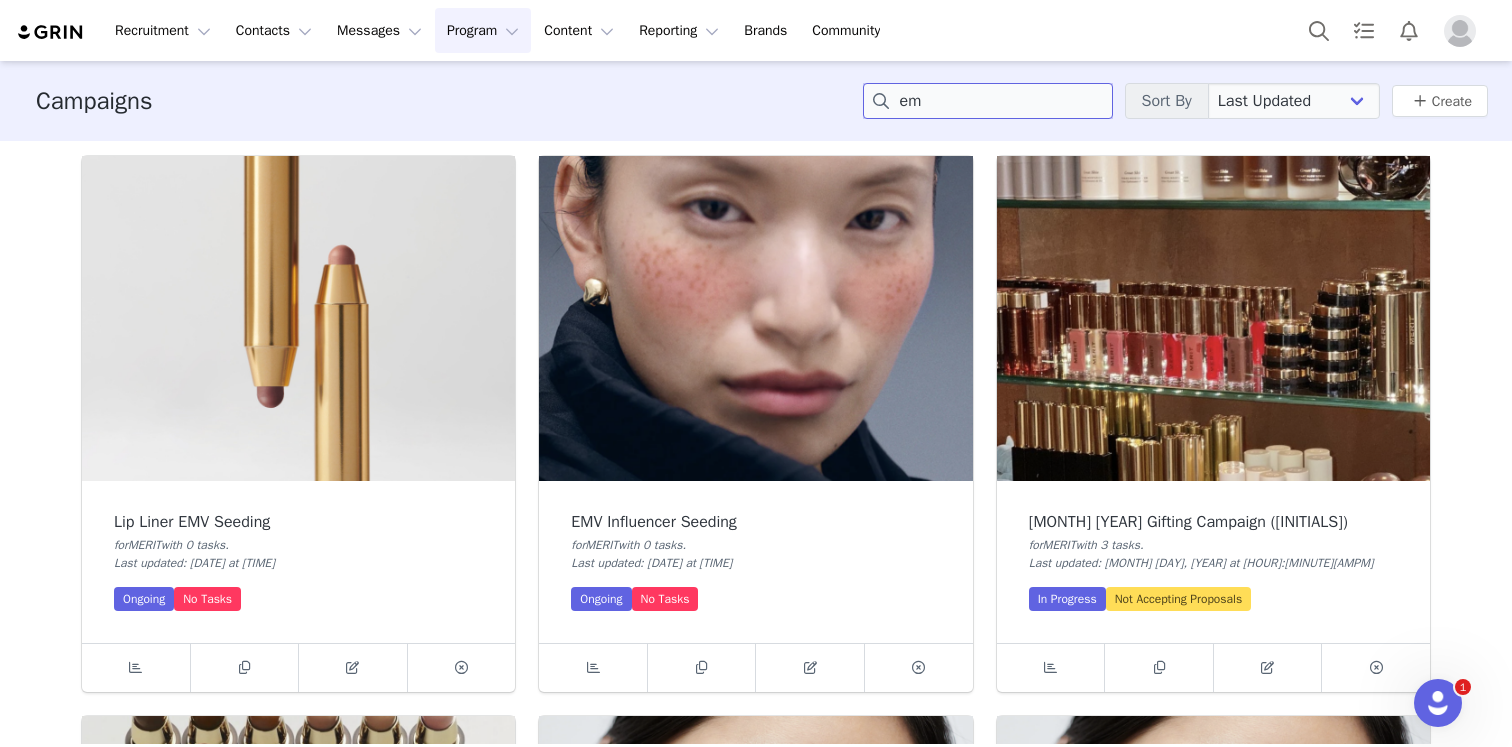 type on "em" 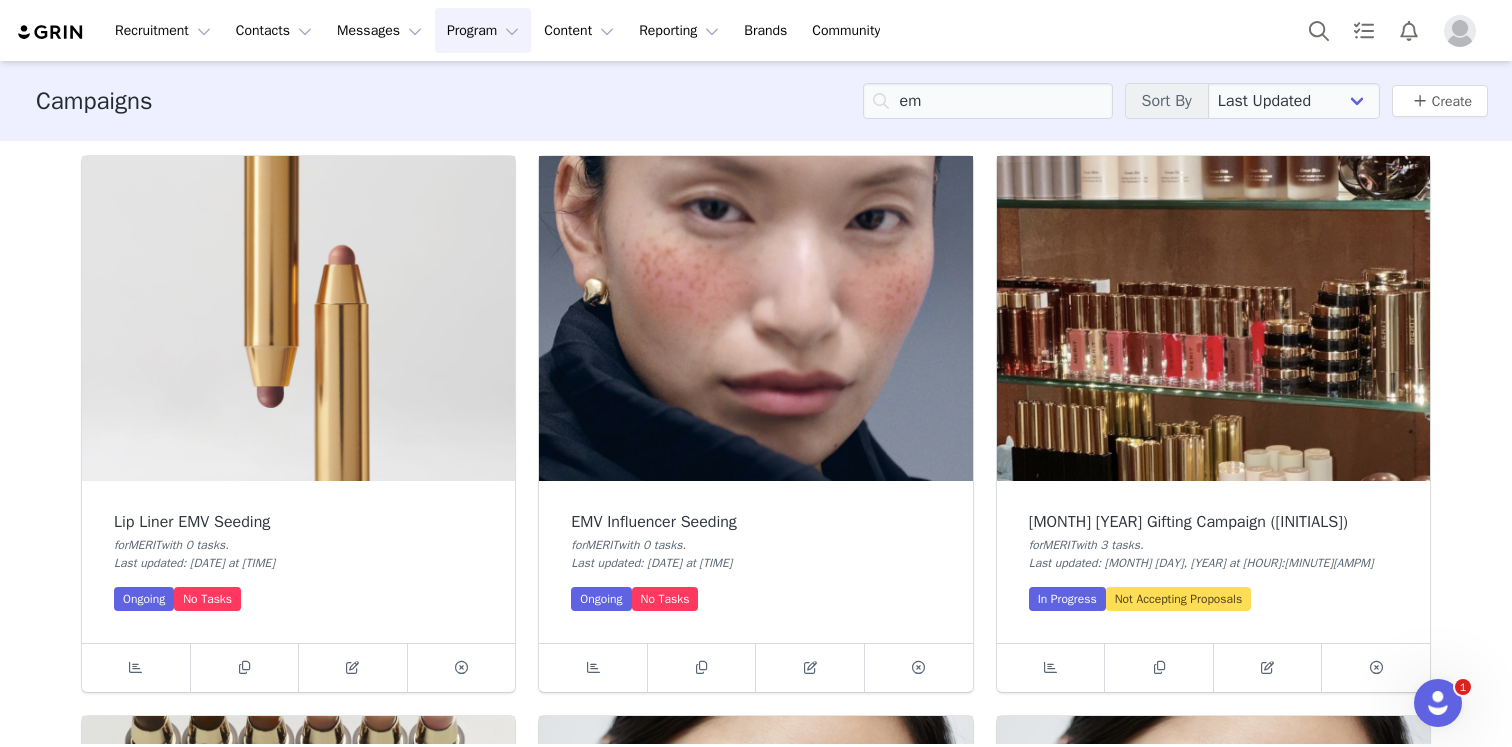 click at bounding box center (755, 318) 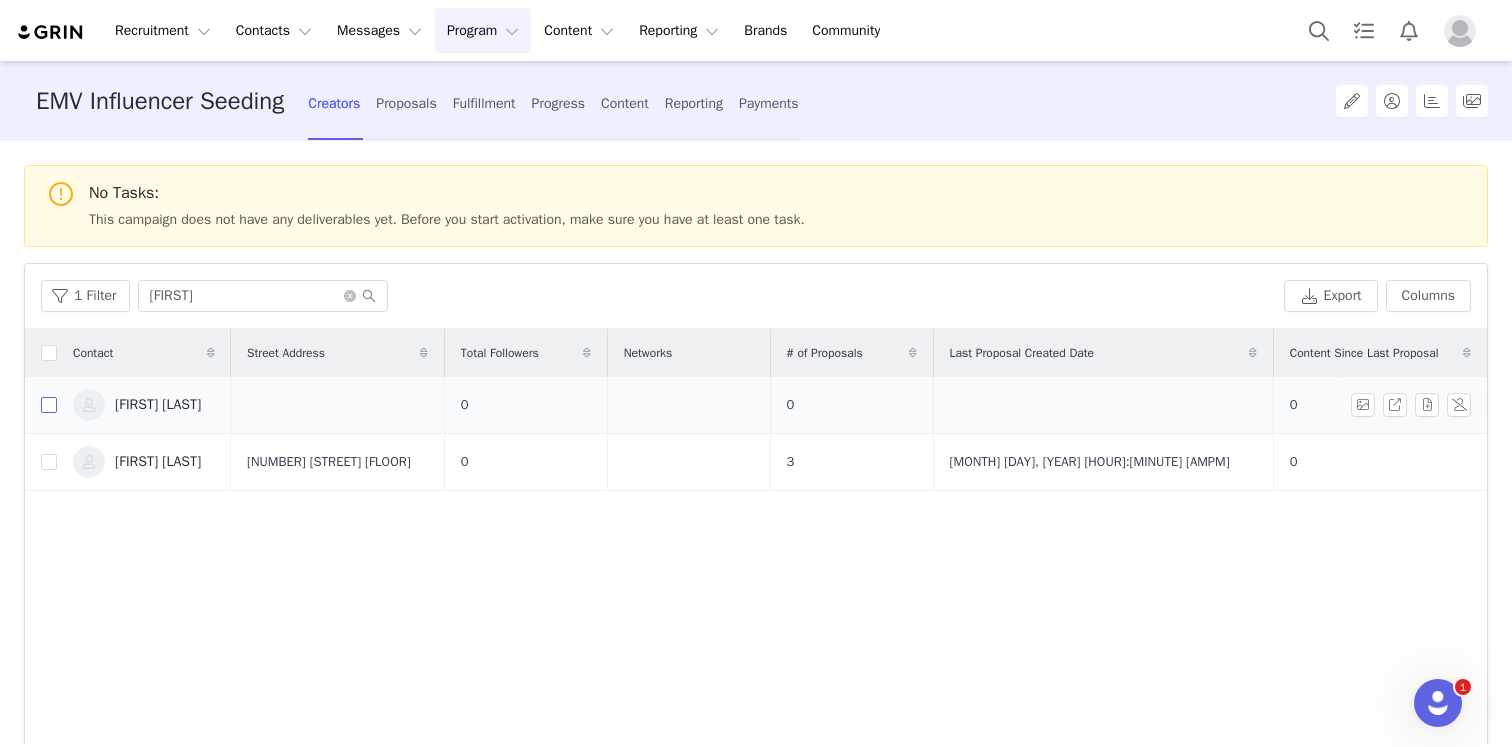 click at bounding box center [49, 405] 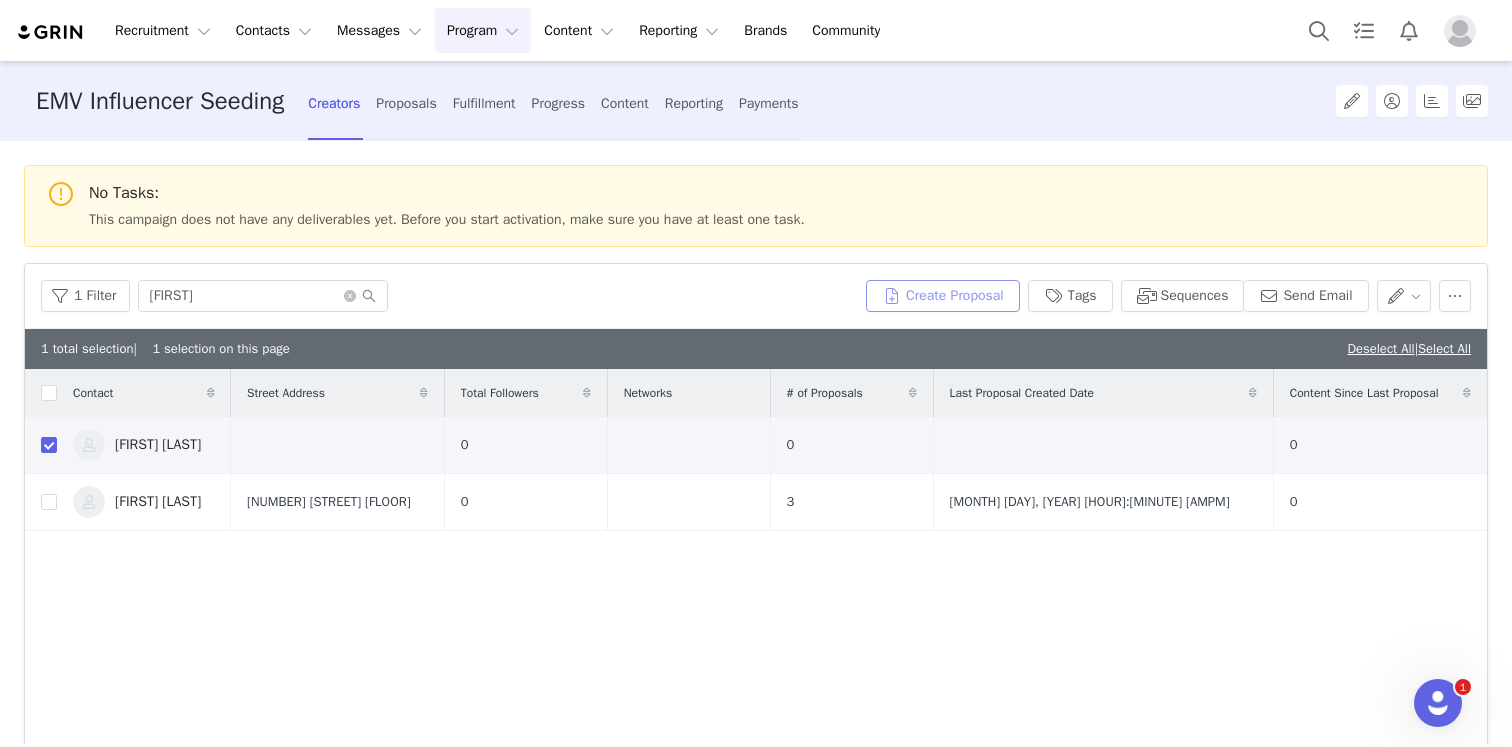 click on "Create Proposal" at bounding box center (943, 296) 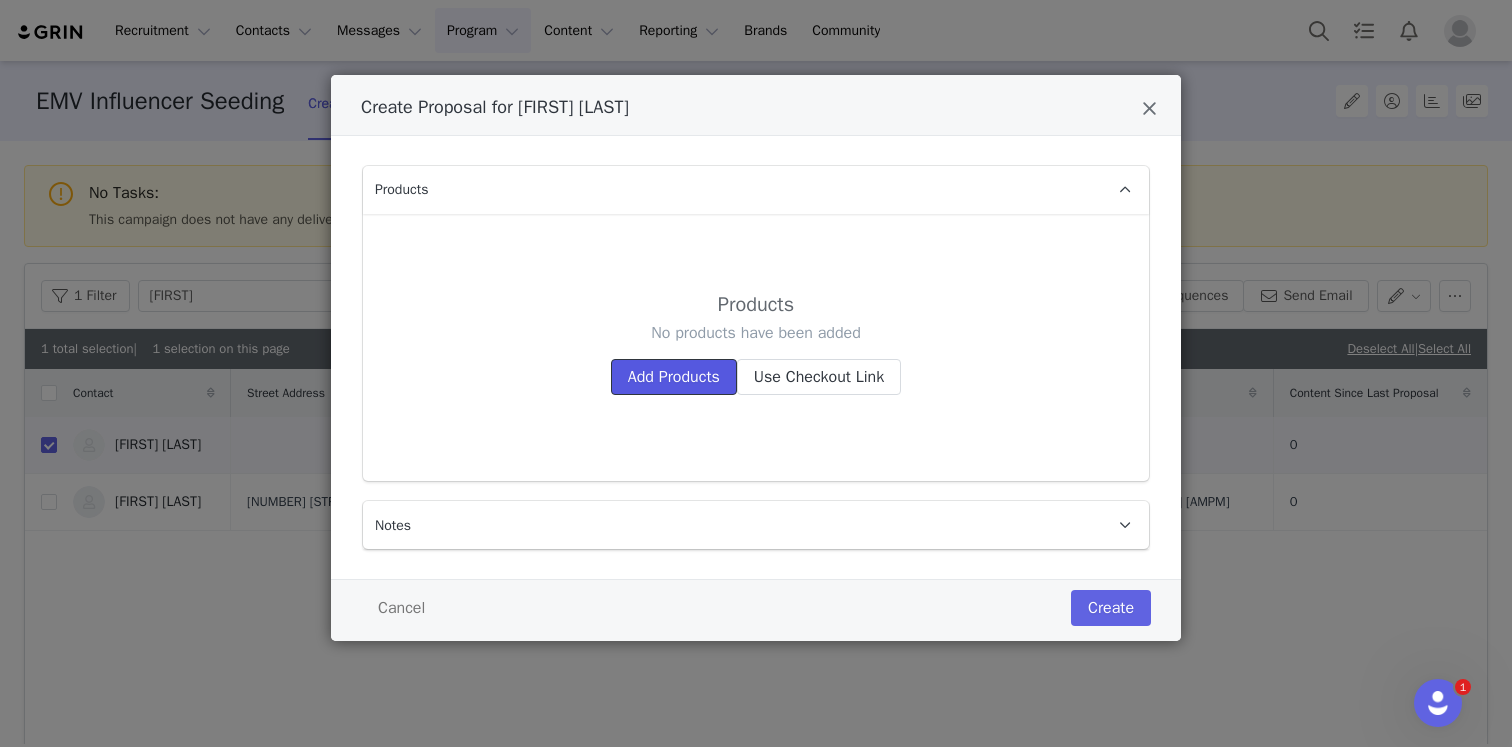 click on "Add Products" at bounding box center (674, 377) 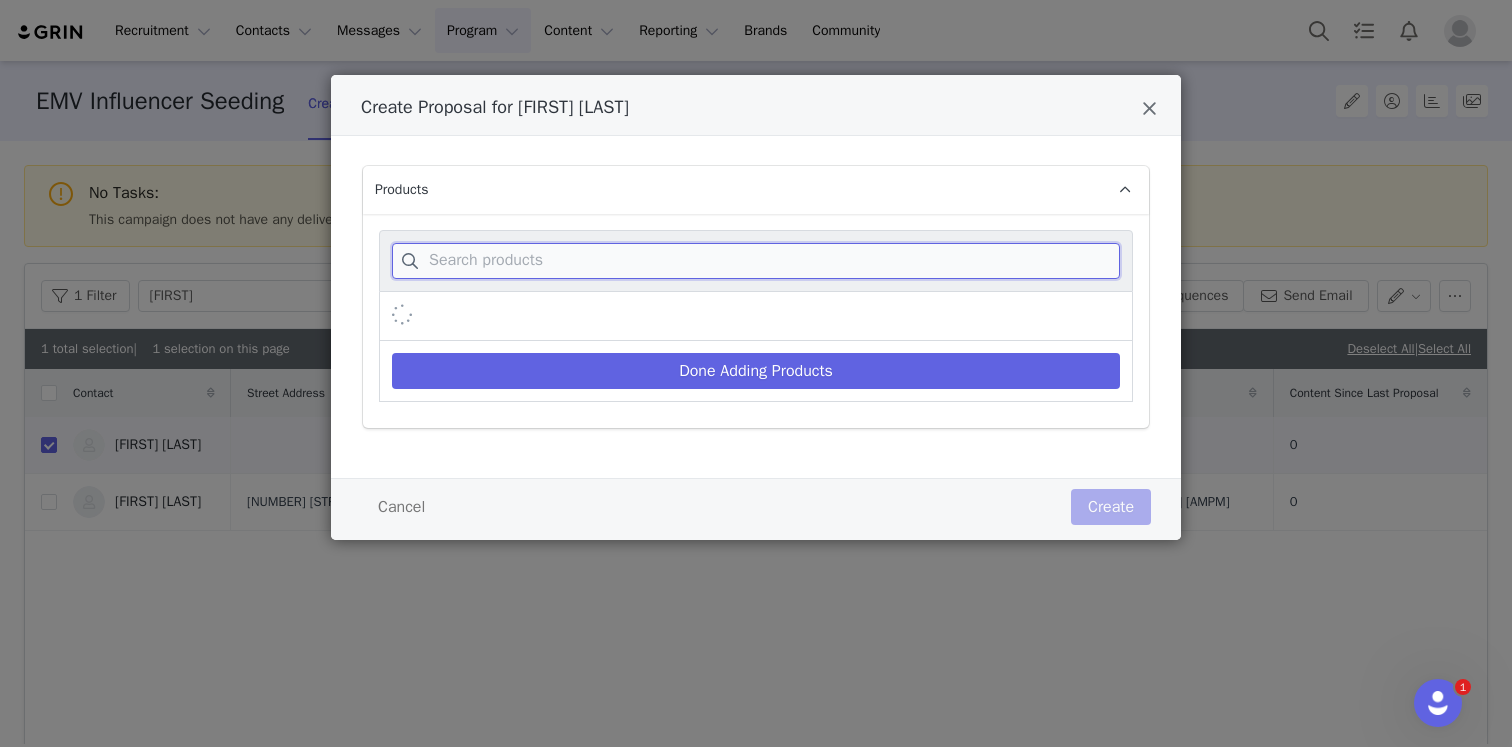 click at bounding box center (756, 261) 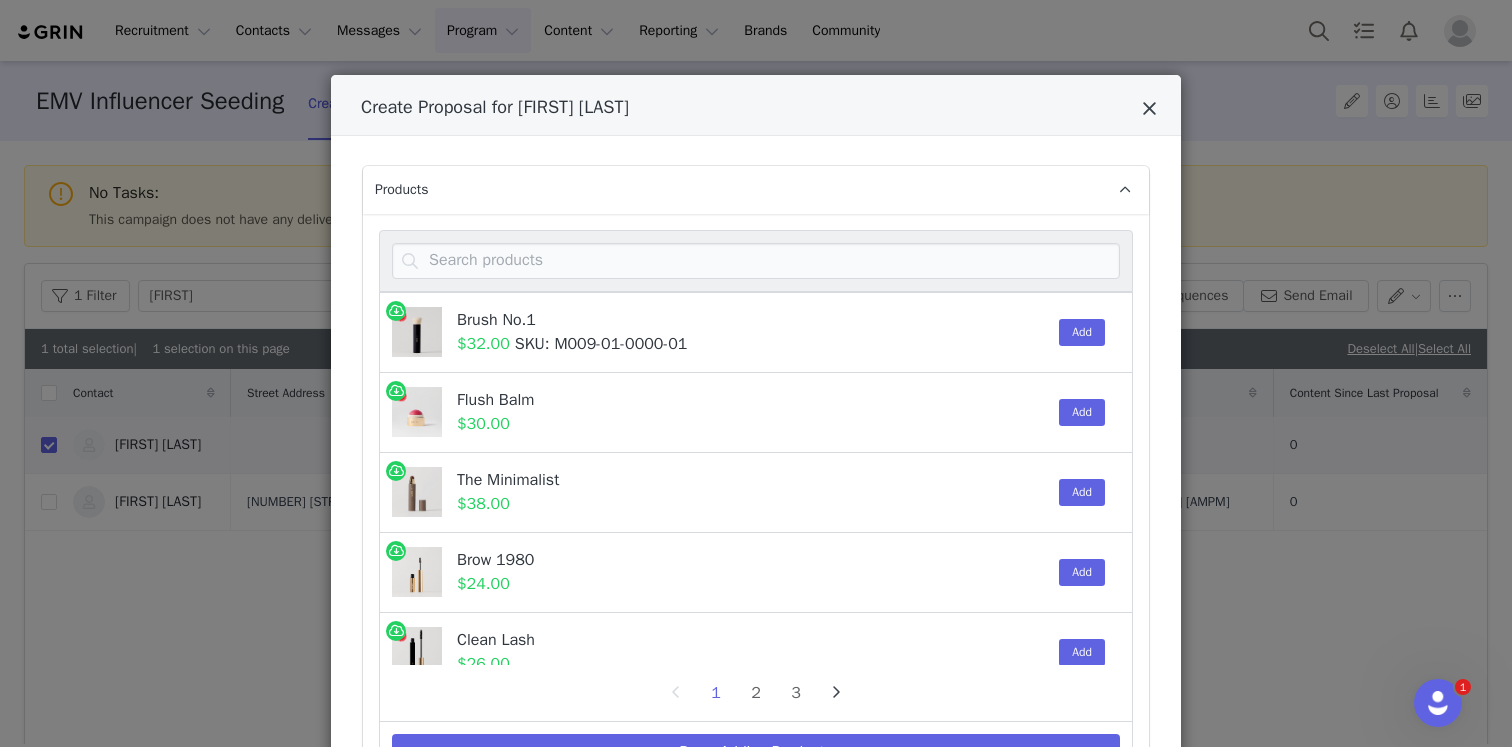 click at bounding box center [1149, 109] 